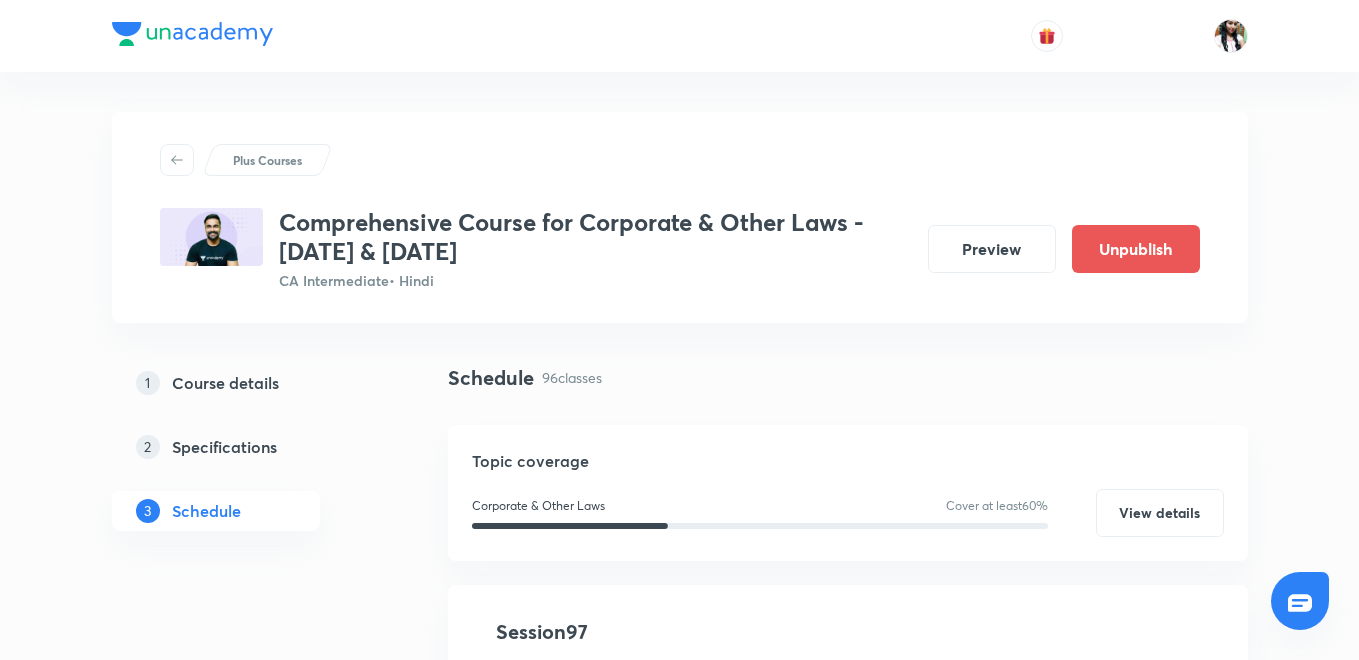 scroll, scrollTop: 15037, scrollLeft: 0, axis: vertical 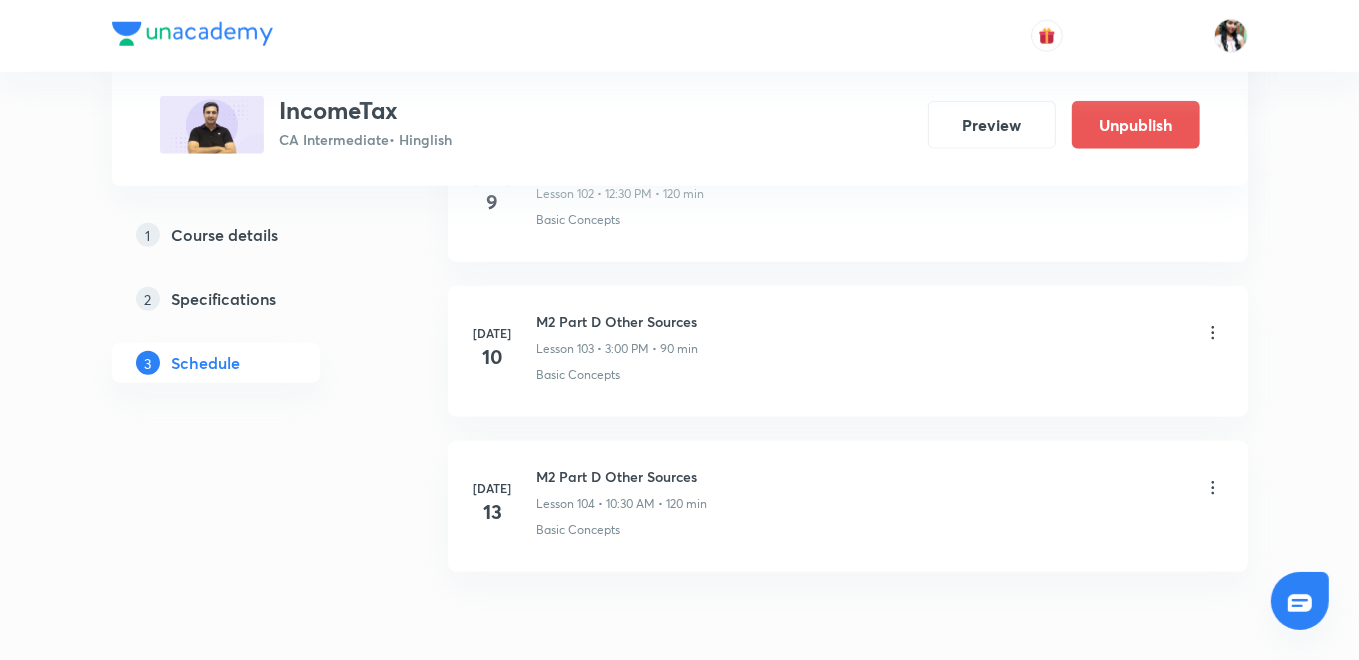 click on "M2 Part D Other Sources" at bounding box center [622, 476] 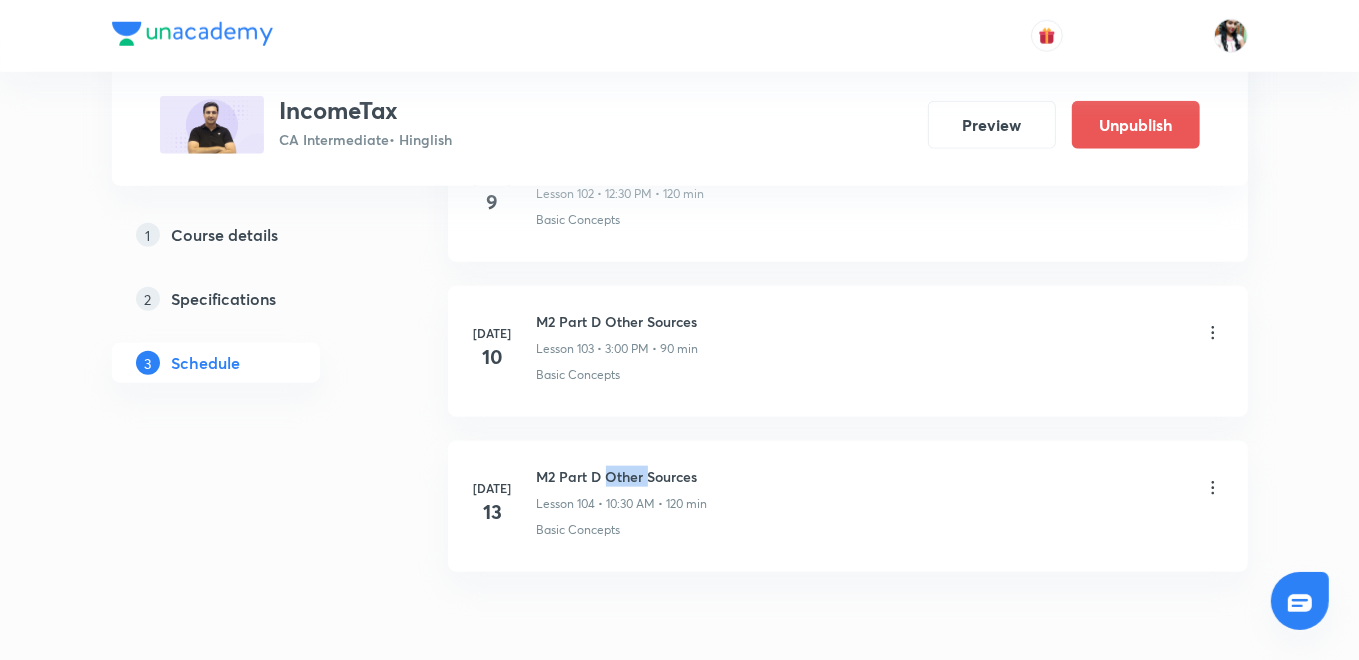 click on "M2 Part D Other Sources" at bounding box center (622, 476) 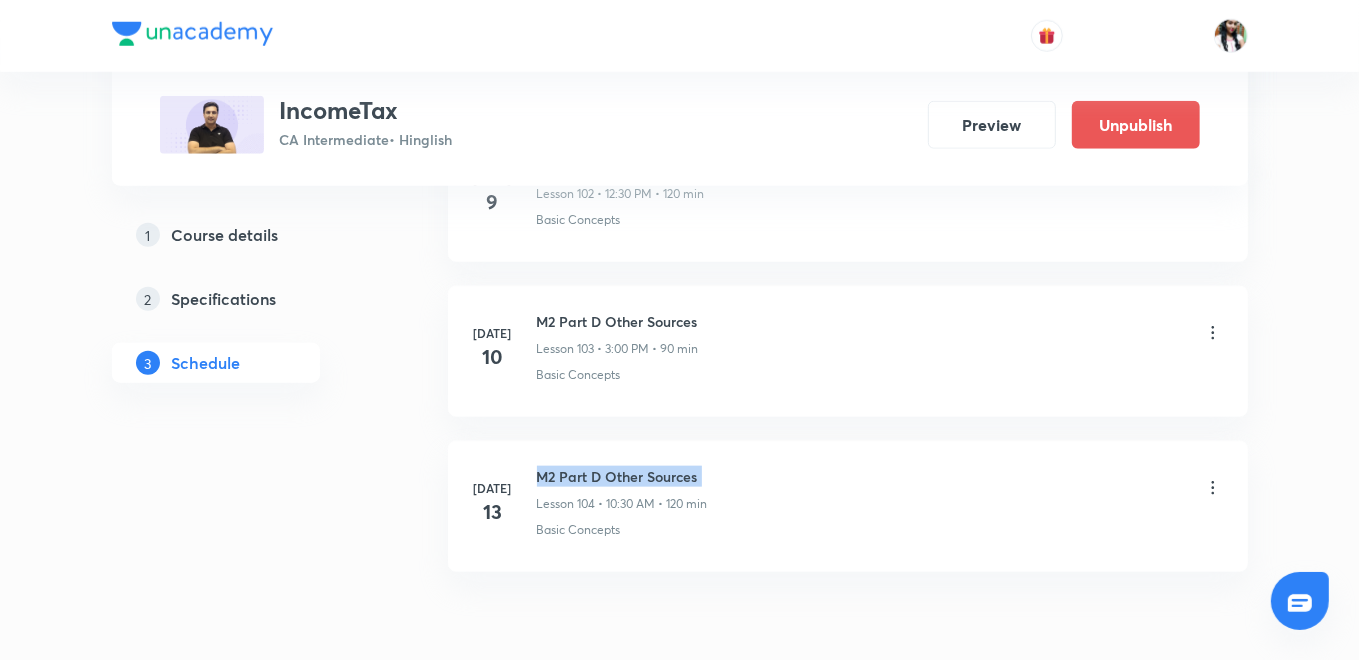 click on "M2 Part D Other Sources" at bounding box center [622, 476] 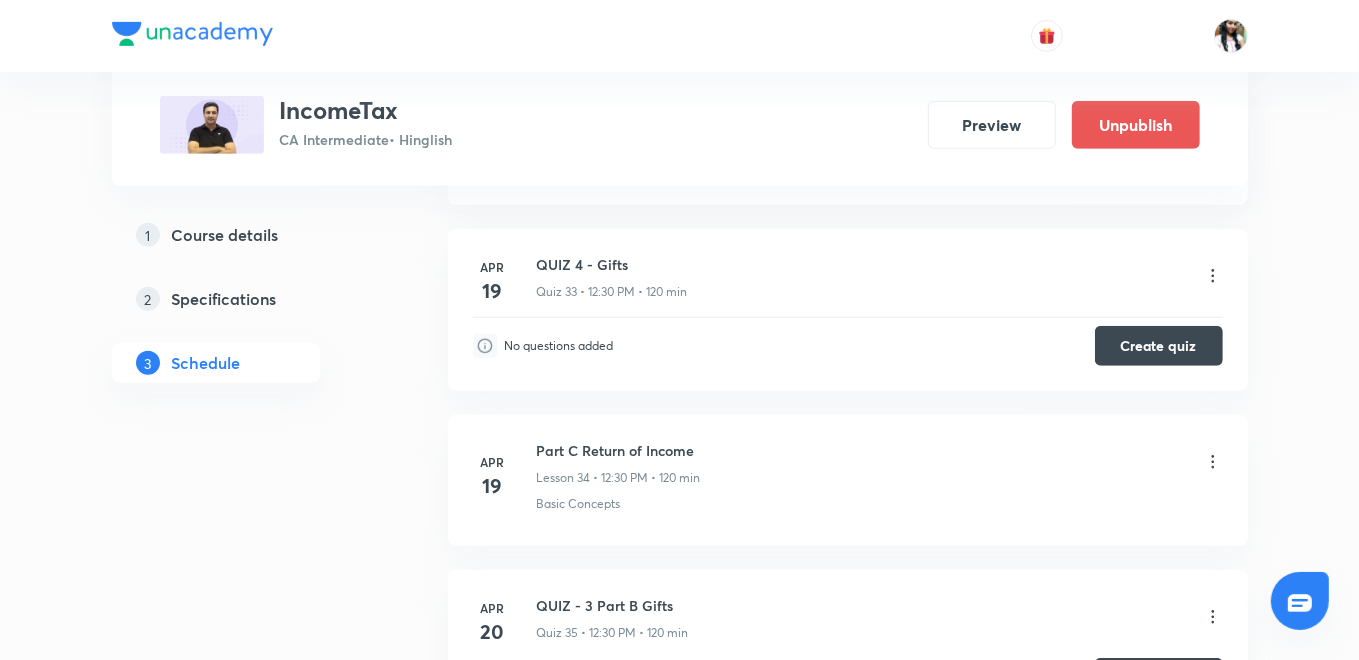 scroll, scrollTop: 6119, scrollLeft: 0, axis: vertical 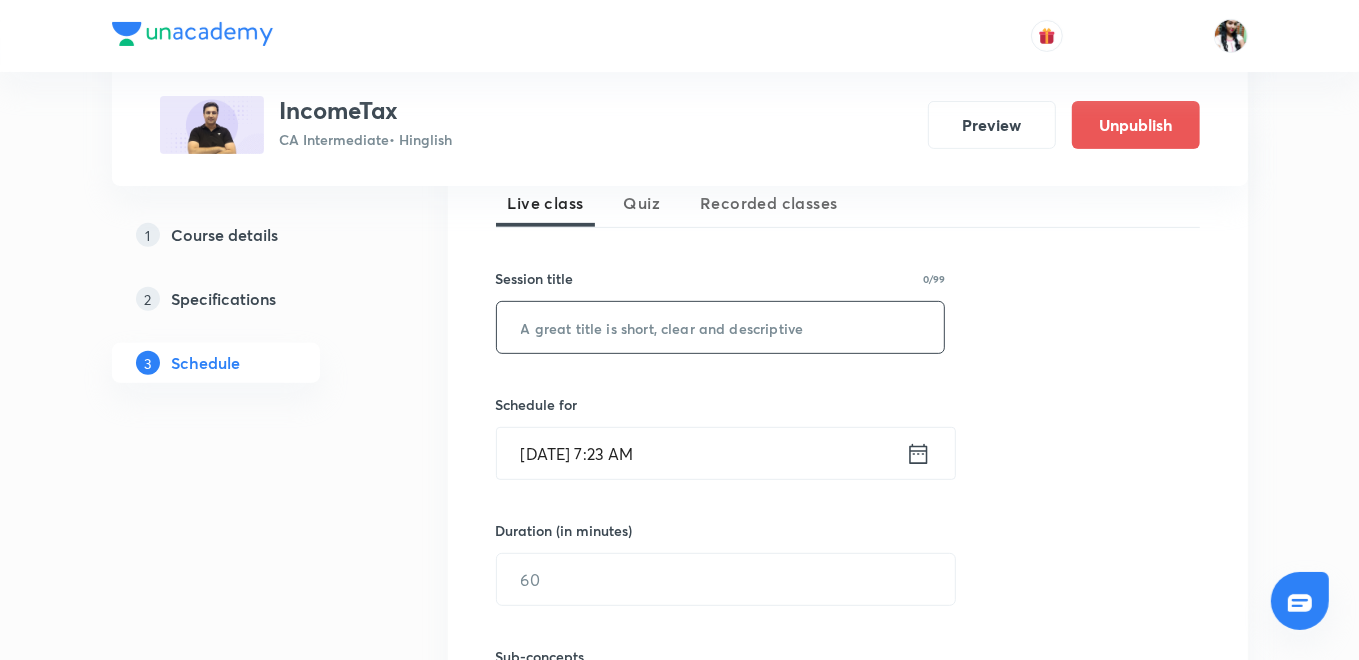 click at bounding box center [721, 327] 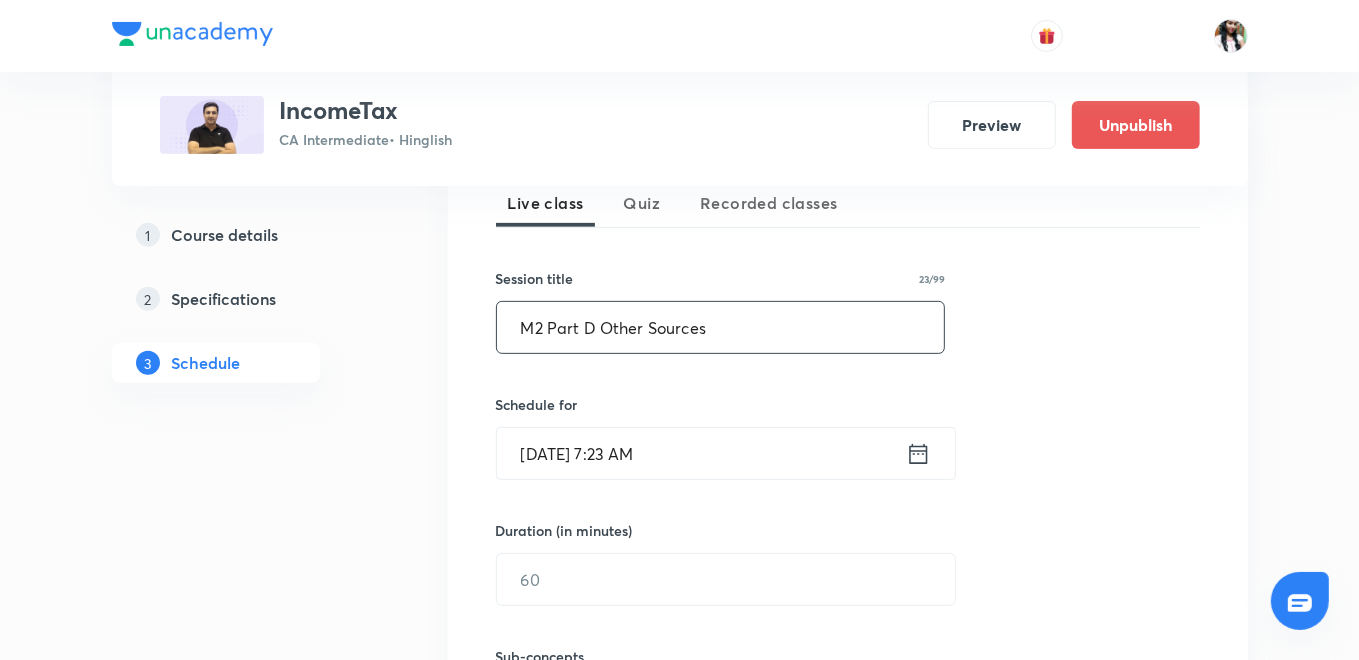 type on "M2 Part D Other Sources" 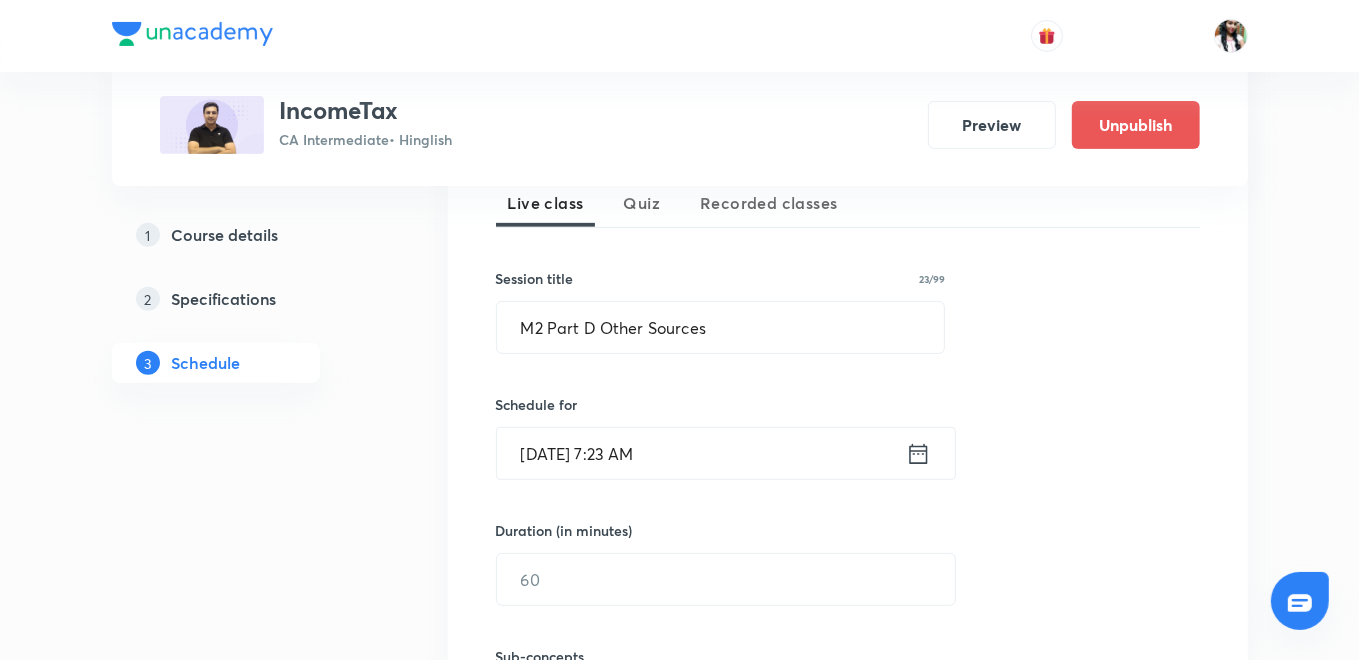 click 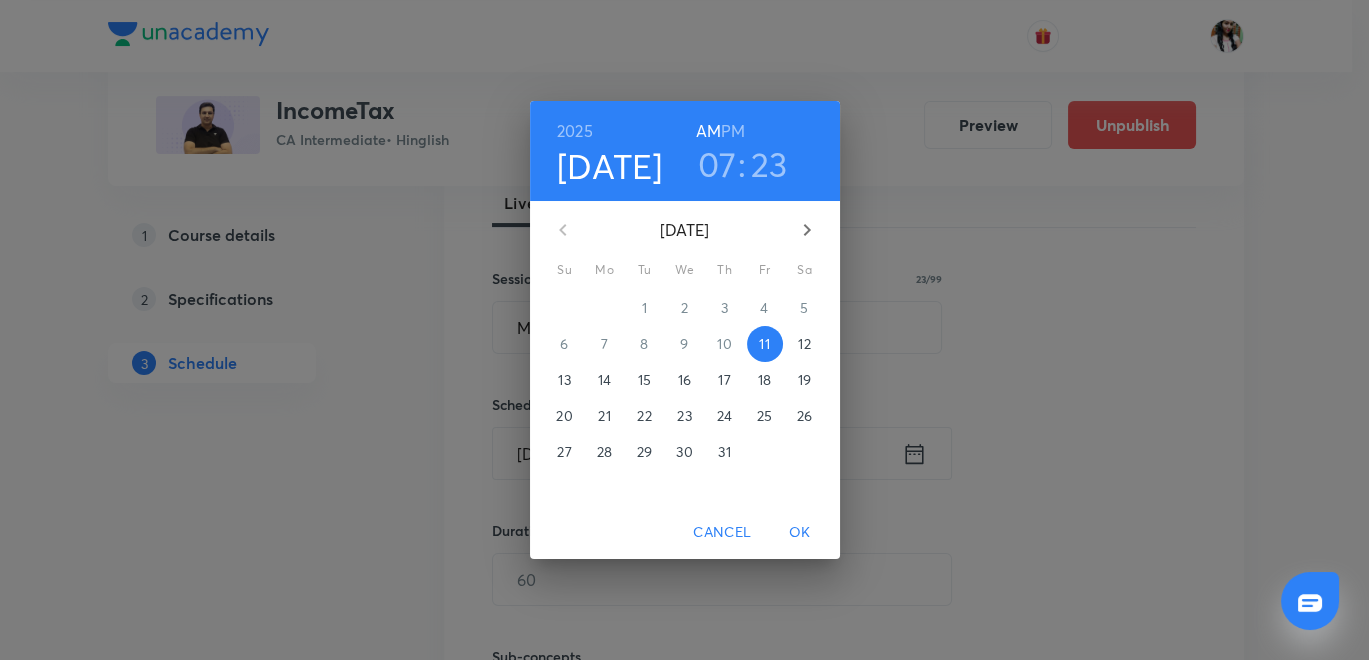 click on "07" at bounding box center (717, 164) 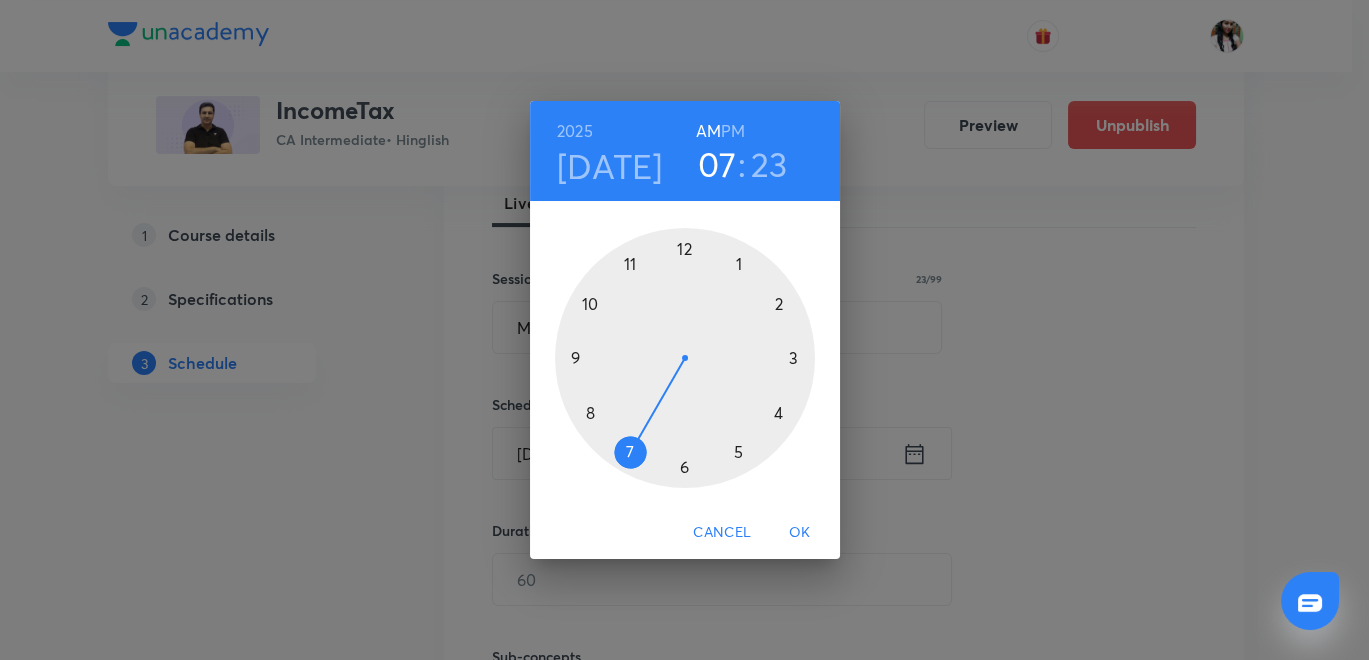 click at bounding box center [685, 358] 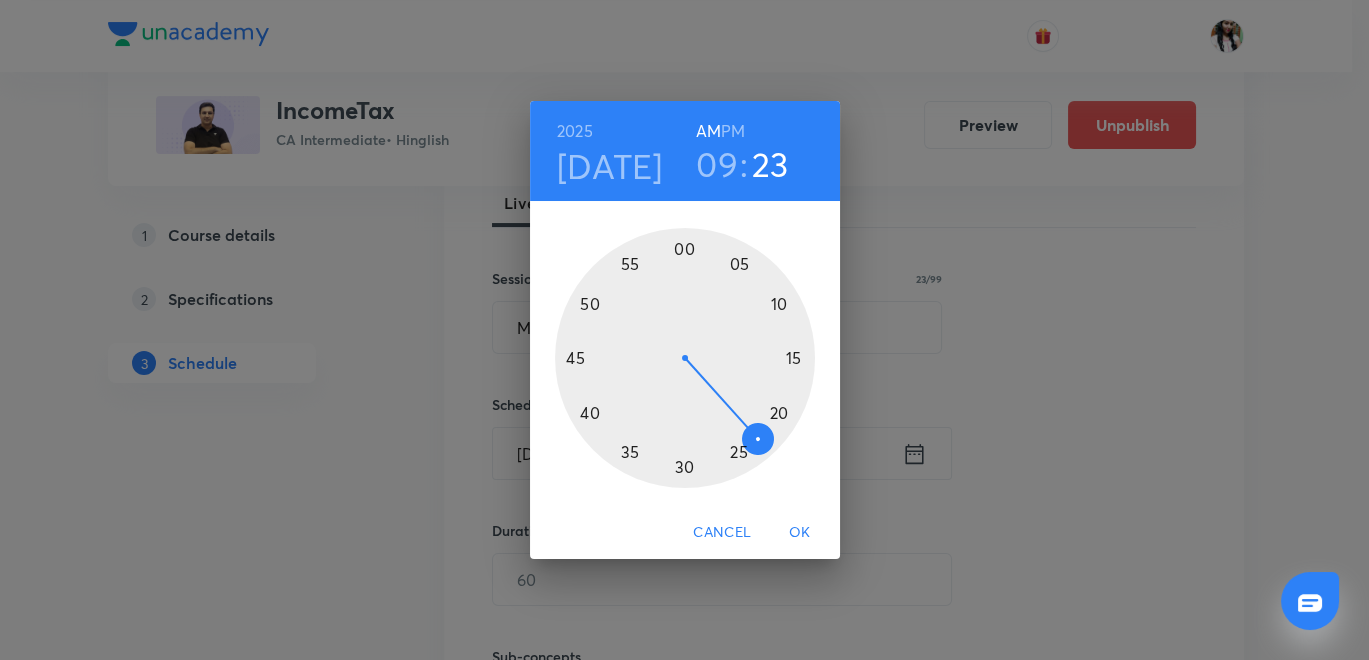 click at bounding box center [685, 358] 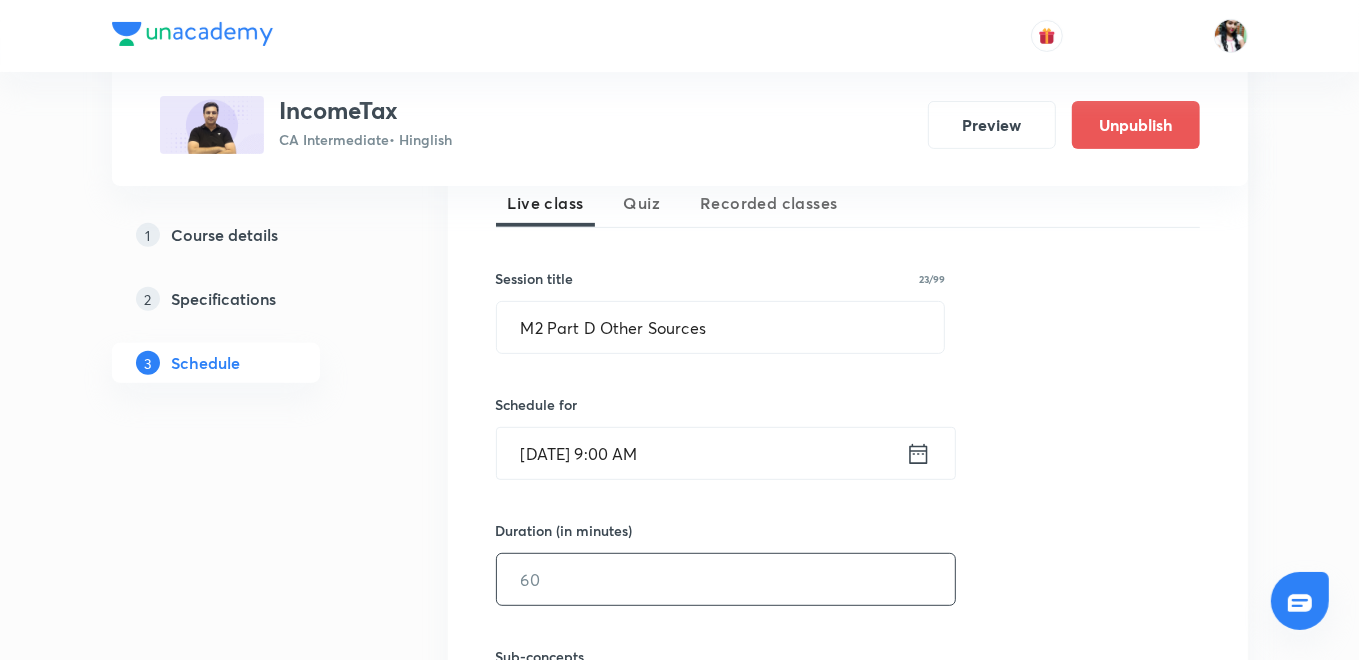 click at bounding box center (726, 579) 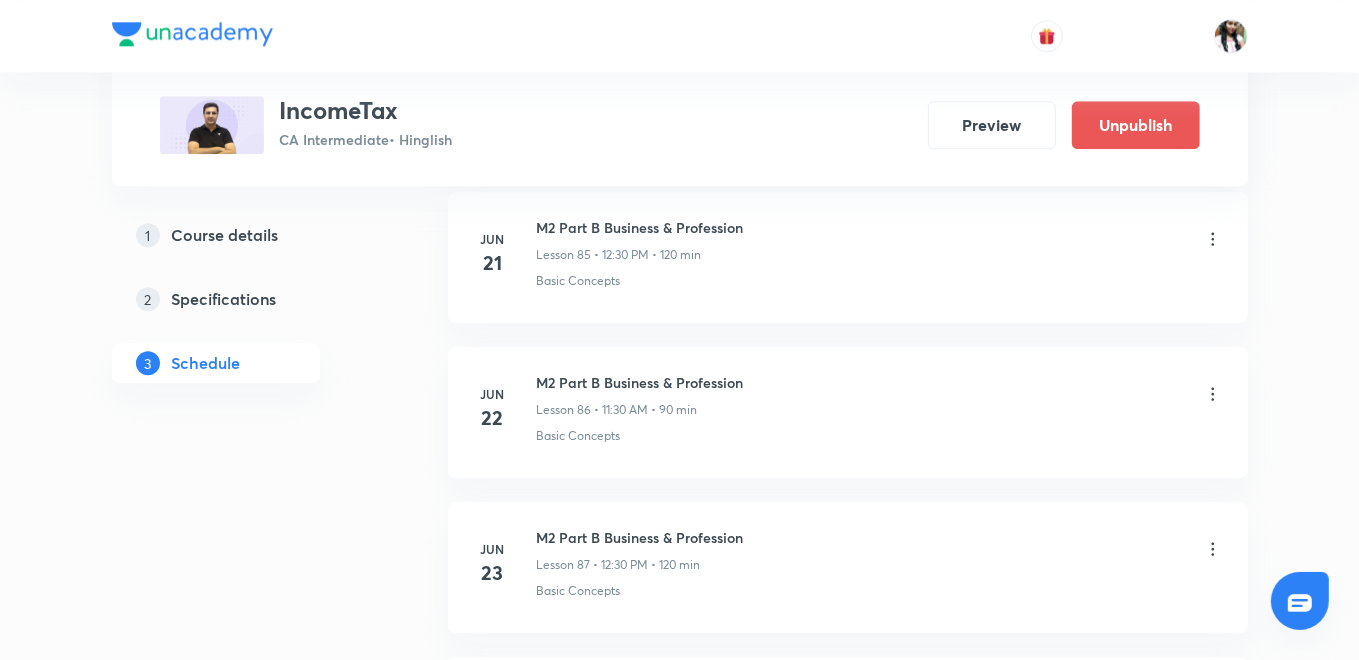 scroll, scrollTop: 17157, scrollLeft: 0, axis: vertical 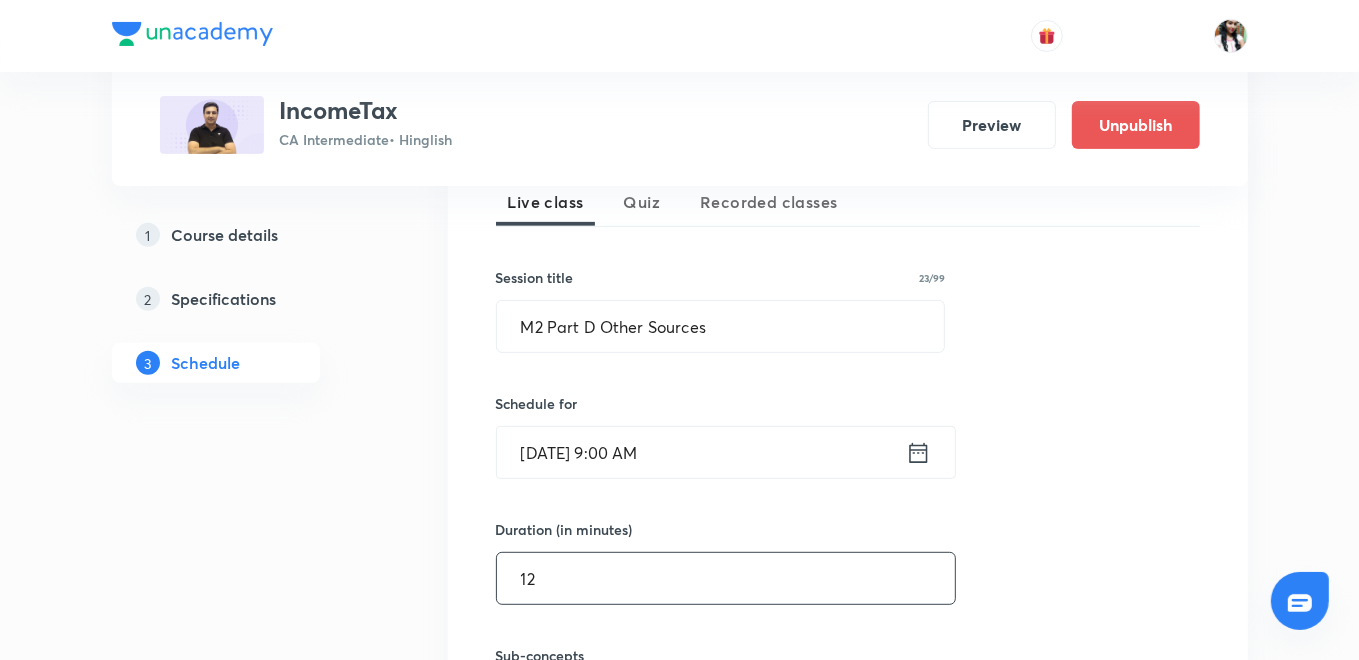 type on "1" 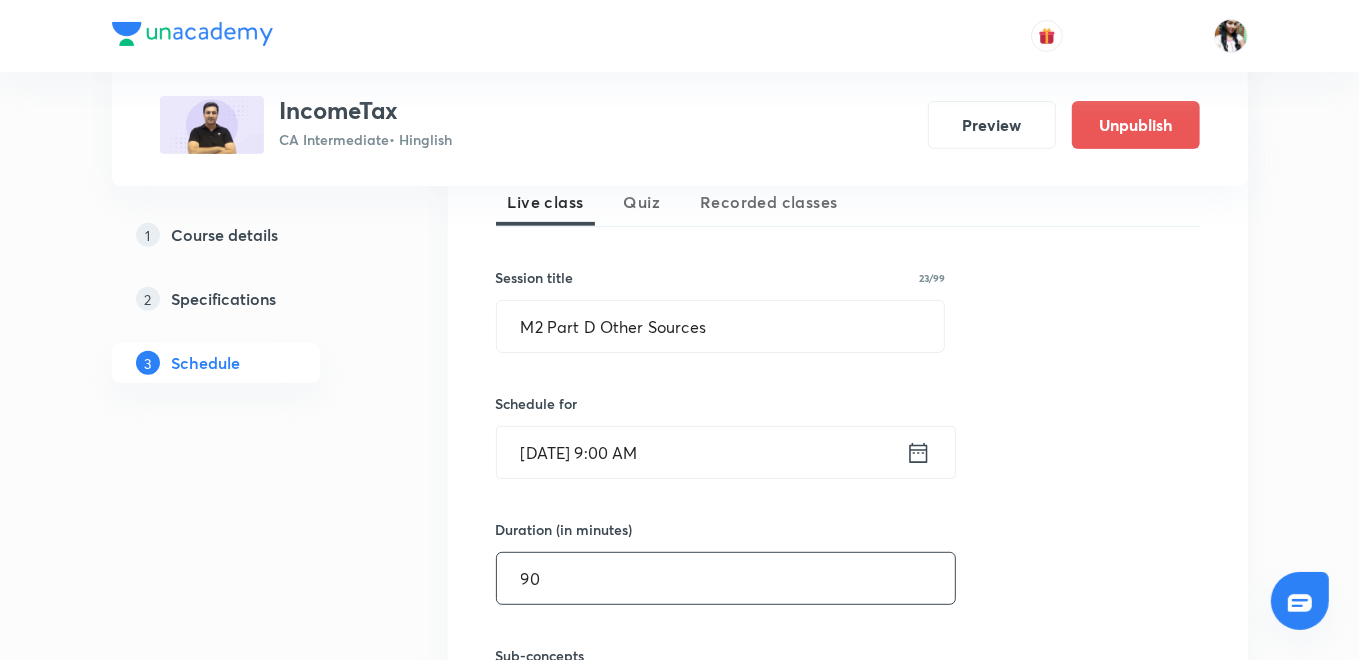 type on "90" 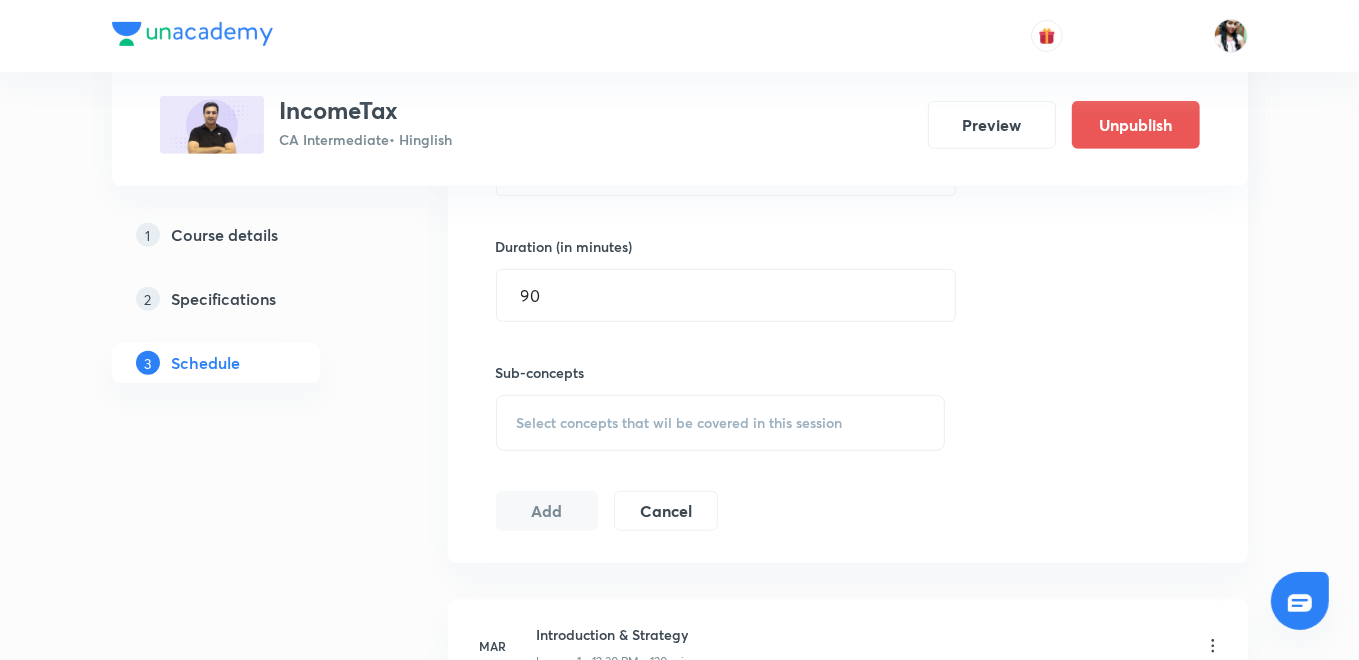 scroll, scrollTop: 815, scrollLeft: 0, axis: vertical 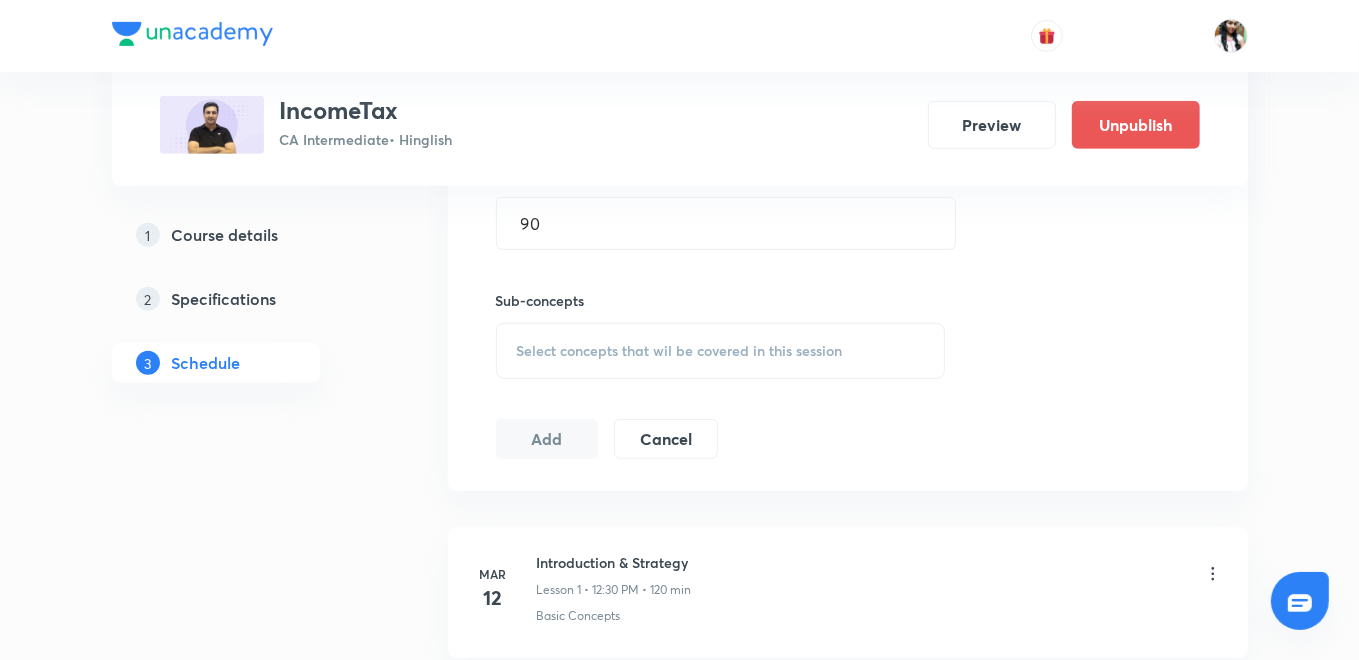 click on "Select concepts that wil be covered in this session" at bounding box center [680, 351] 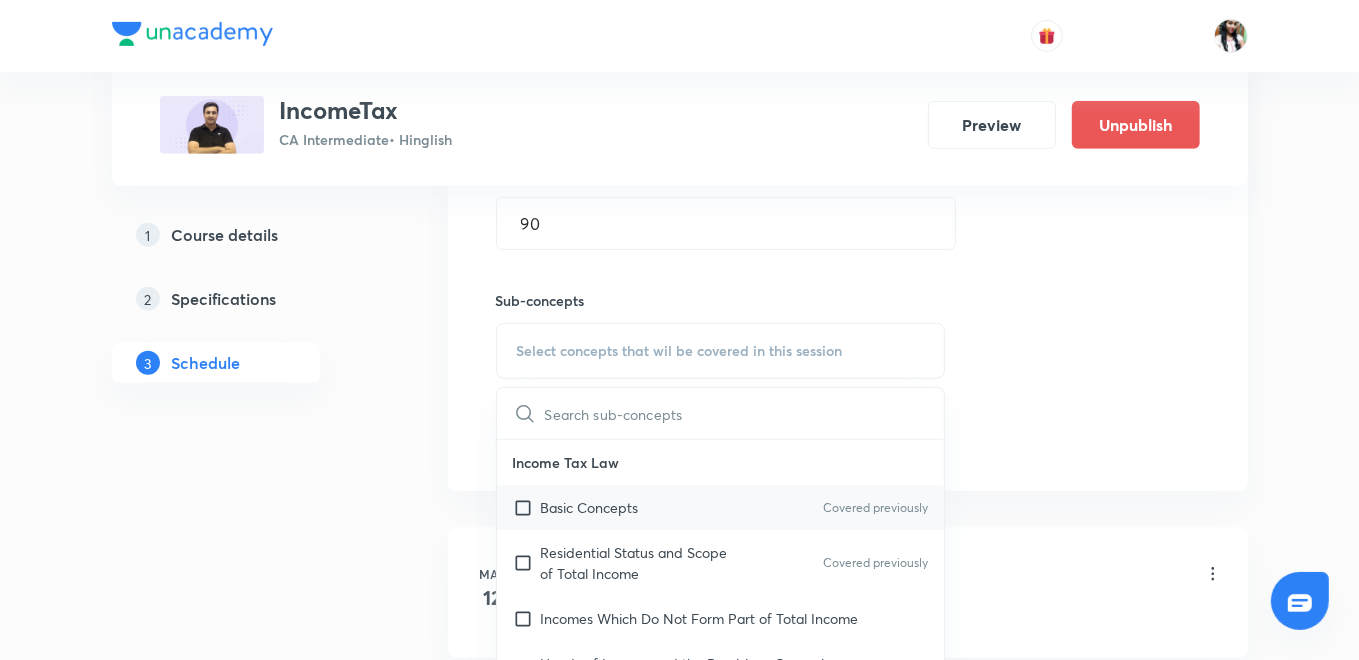 click on "Basic Concepts" at bounding box center (590, 507) 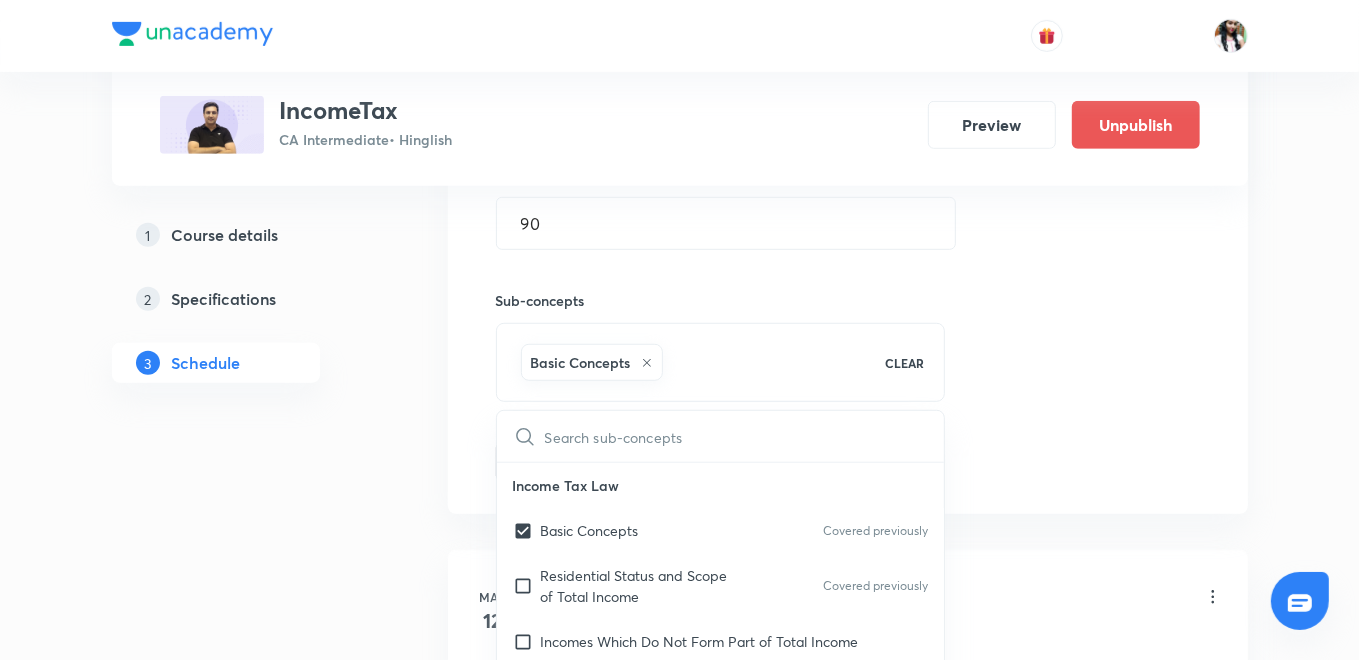 click on "Plus Courses IncomeTax CA Intermediate  • Hinglish Preview Unpublish 1 Course details 2 Specifications 3 Schedule Schedule 93  classes •  11  quizzes Topic coverage Taxation Cover at least  60 % View details Session  105 Live class Quiz Recorded classes Session title 23/99 M2 Part D Other Sources ​ Schedule for Jul 11, 2025, 9:00 AM ​ Duration (in minutes) 90 ​ Sub-concepts Basic Concepts CLEAR ​ Income Tax Law Basic Concepts Covered previously Residential Status and Scope of Total Income Covered previously Incomes Which Do Not Form Part of Total Income Heads of Income and the Provisions Governing Computation of Income Under Different Heads Income of Other Persons Included in Assessee's Total Income Aggregation of Income; Set-off, or Carry Forward and Set-off of Losses Deductions from Gross Total Income Computation of Total Income and Tax Liability of Individuals Advance Tax Introduction to Tax Collection at Source Tax Deduction at Source Provisions for Filing Return of Income and Self-assessment" at bounding box center [680, 8173] 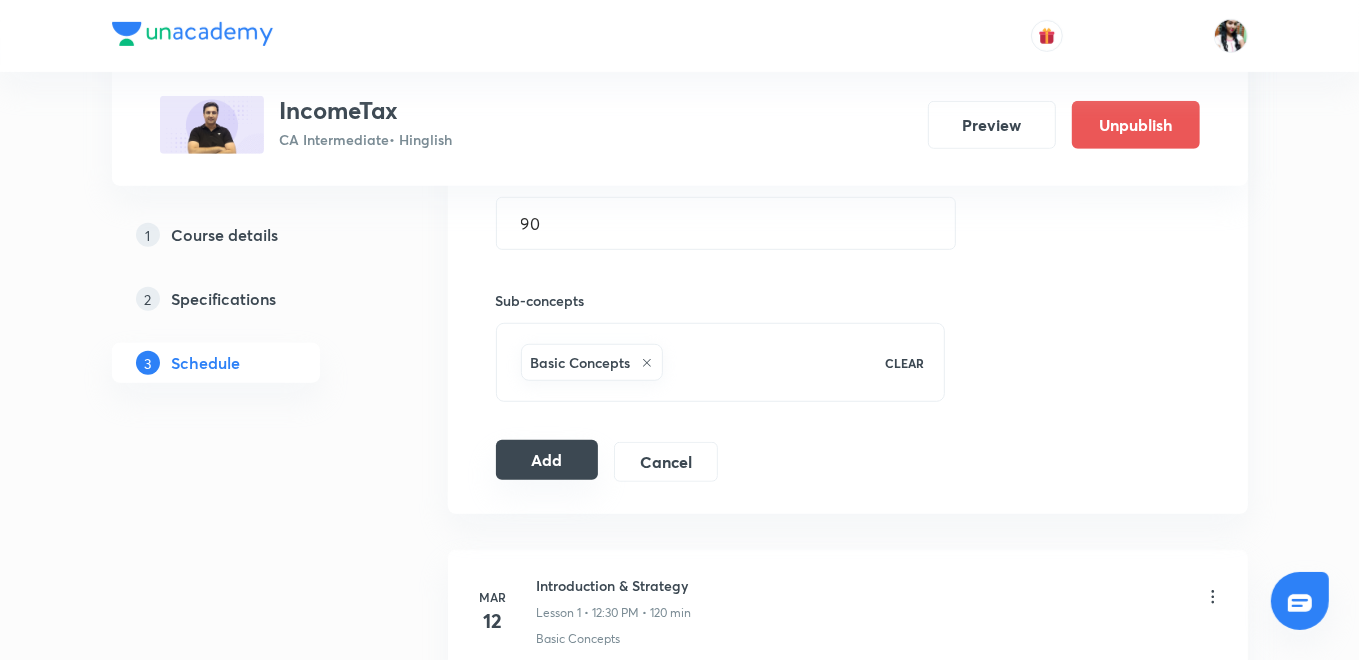 click on "Add" at bounding box center [547, 460] 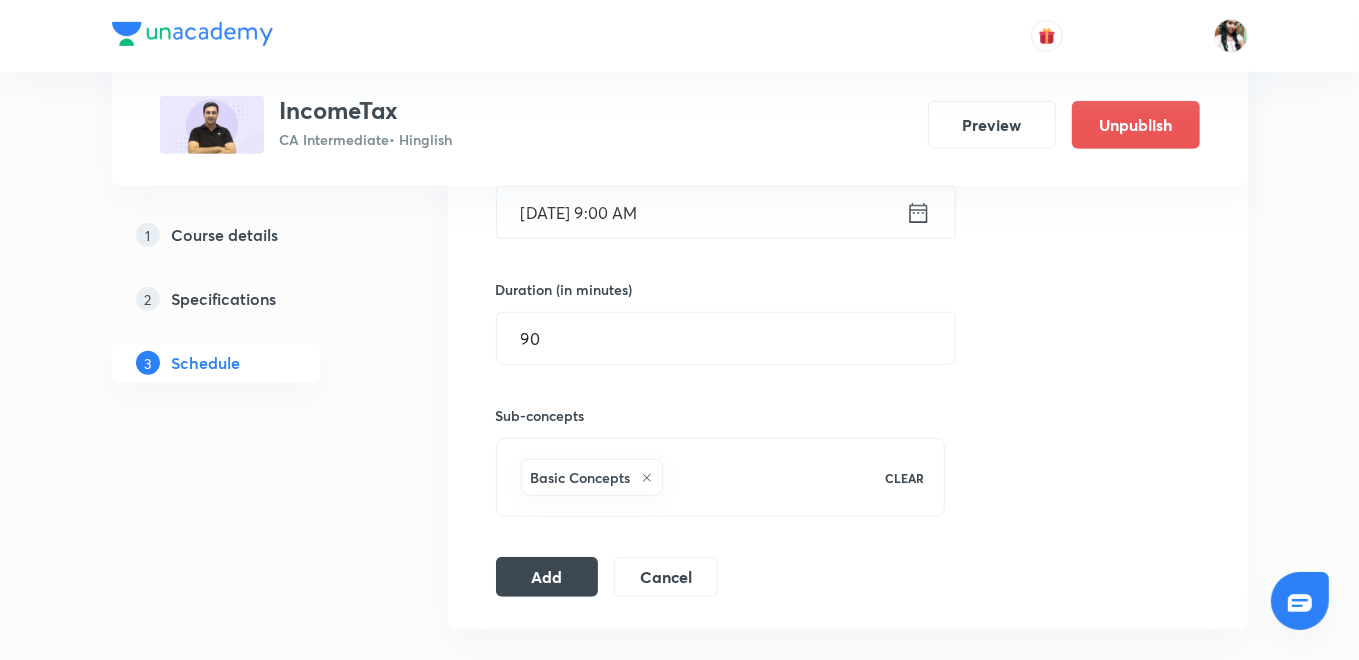 scroll, scrollTop: 640, scrollLeft: 0, axis: vertical 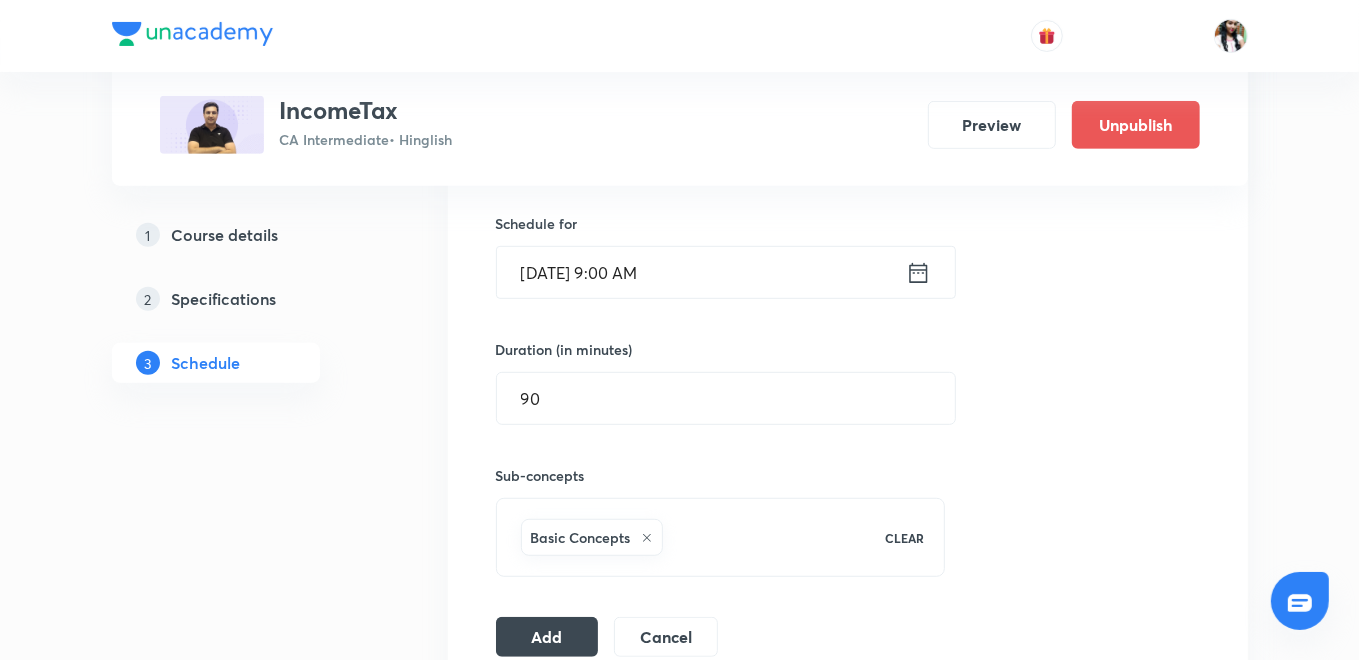 click 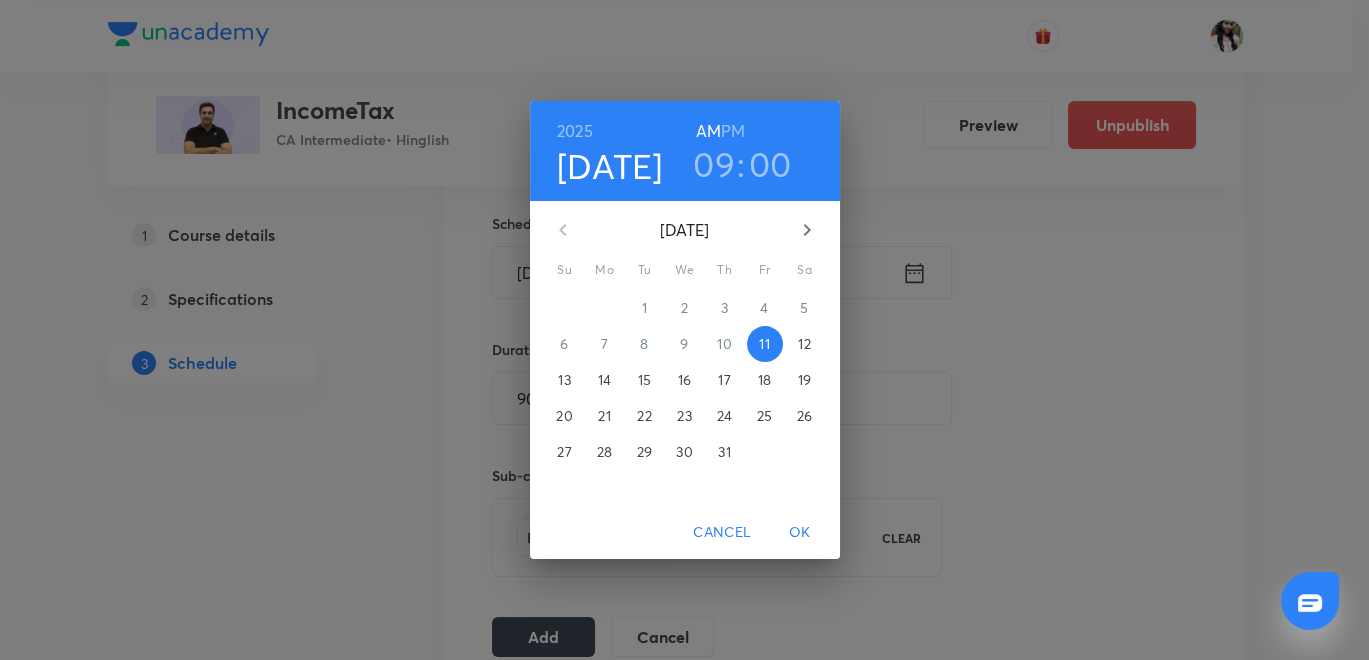 click on "09" at bounding box center (714, 164) 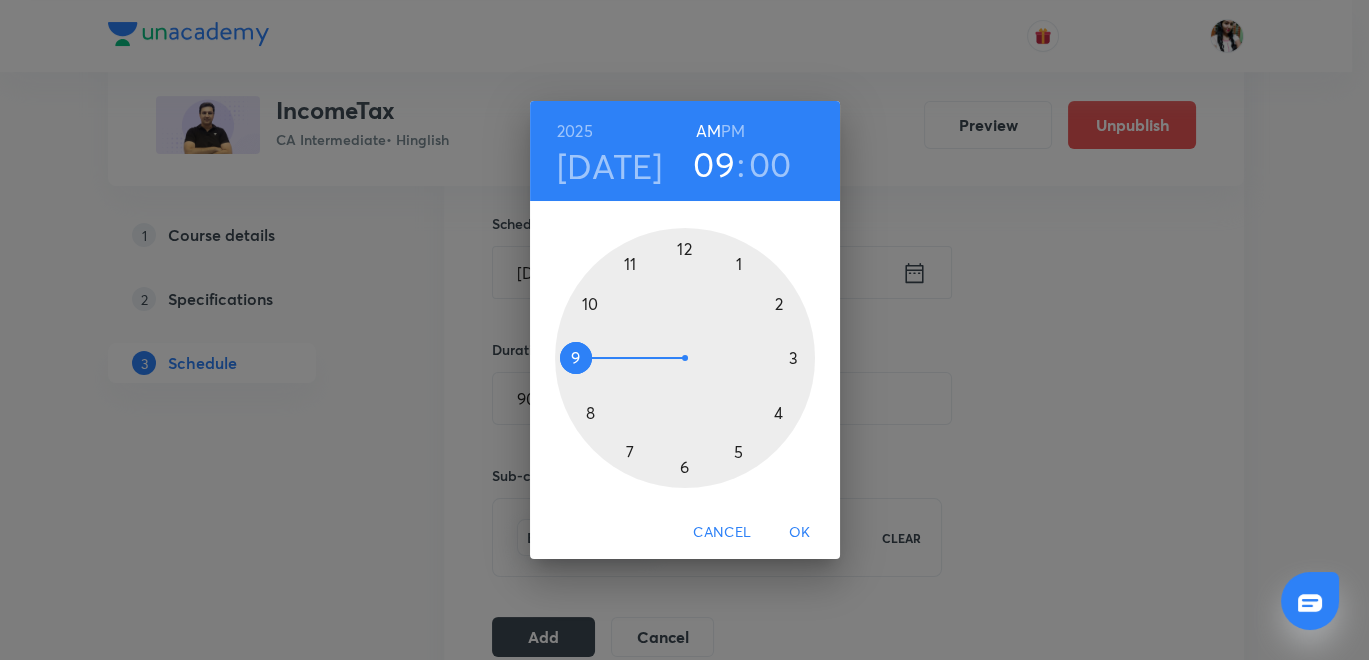 click at bounding box center (685, 358) 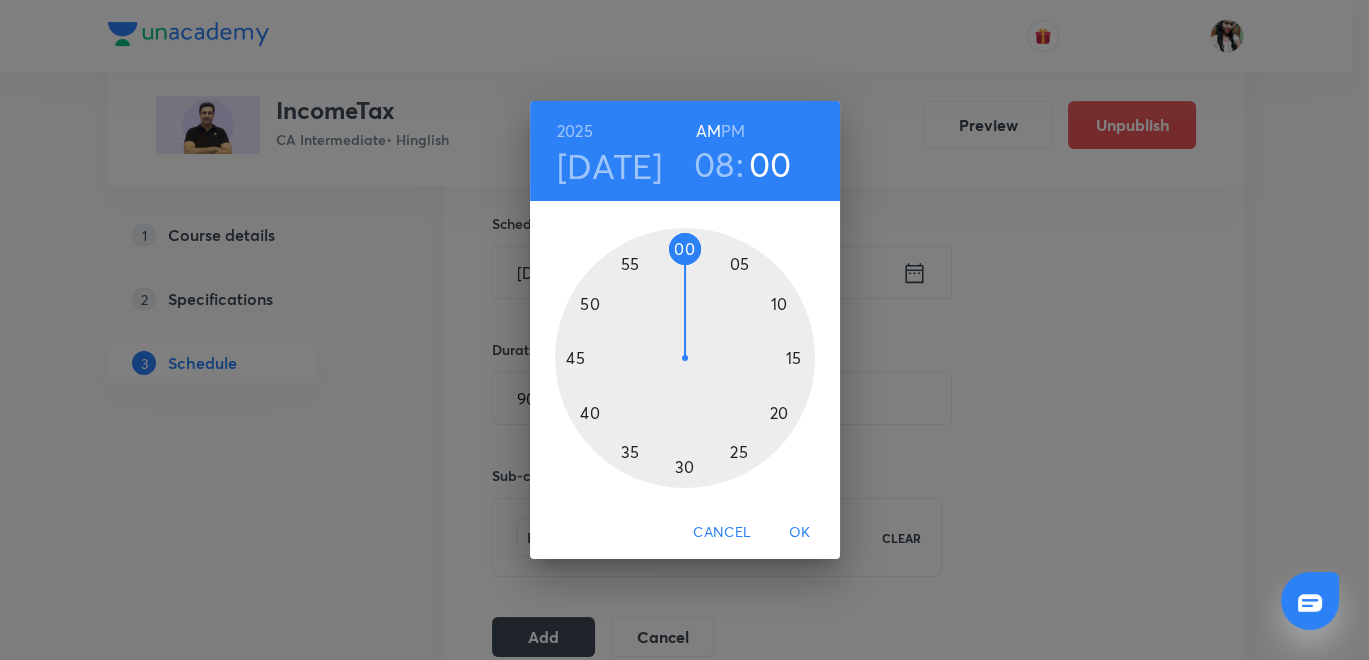 click at bounding box center [685, 358] 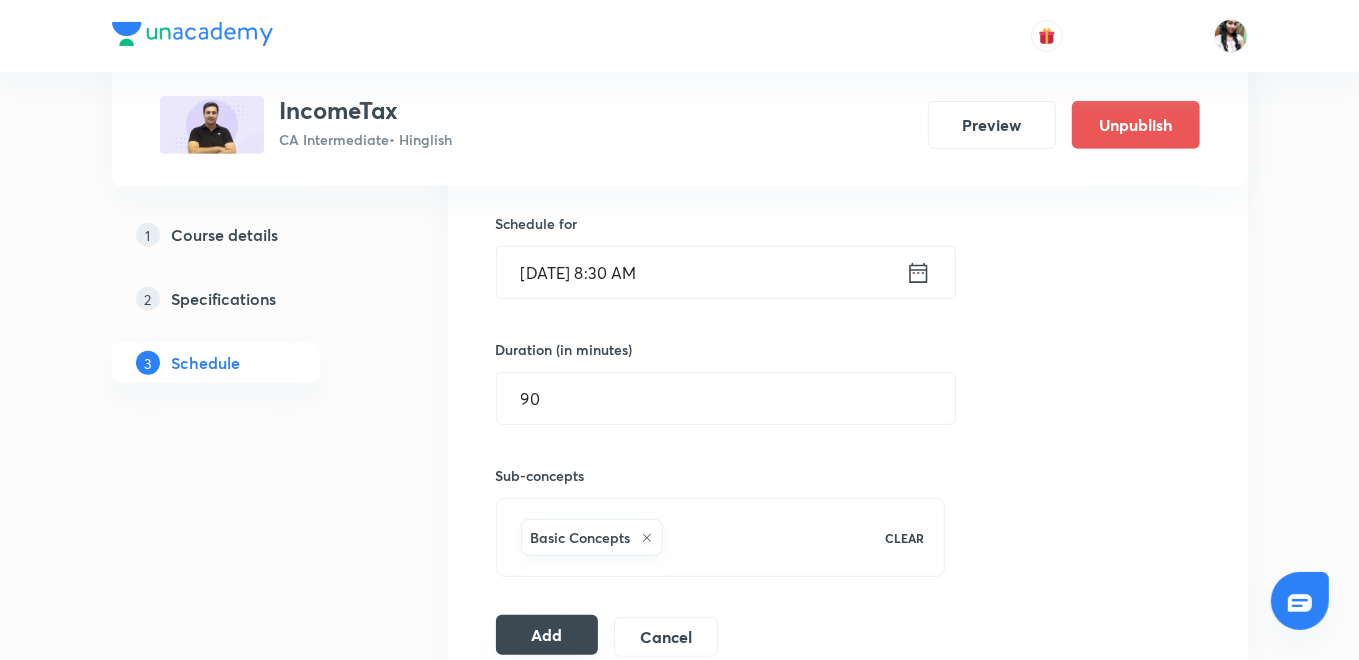 click on "Add" at bounding box center [547, 635] 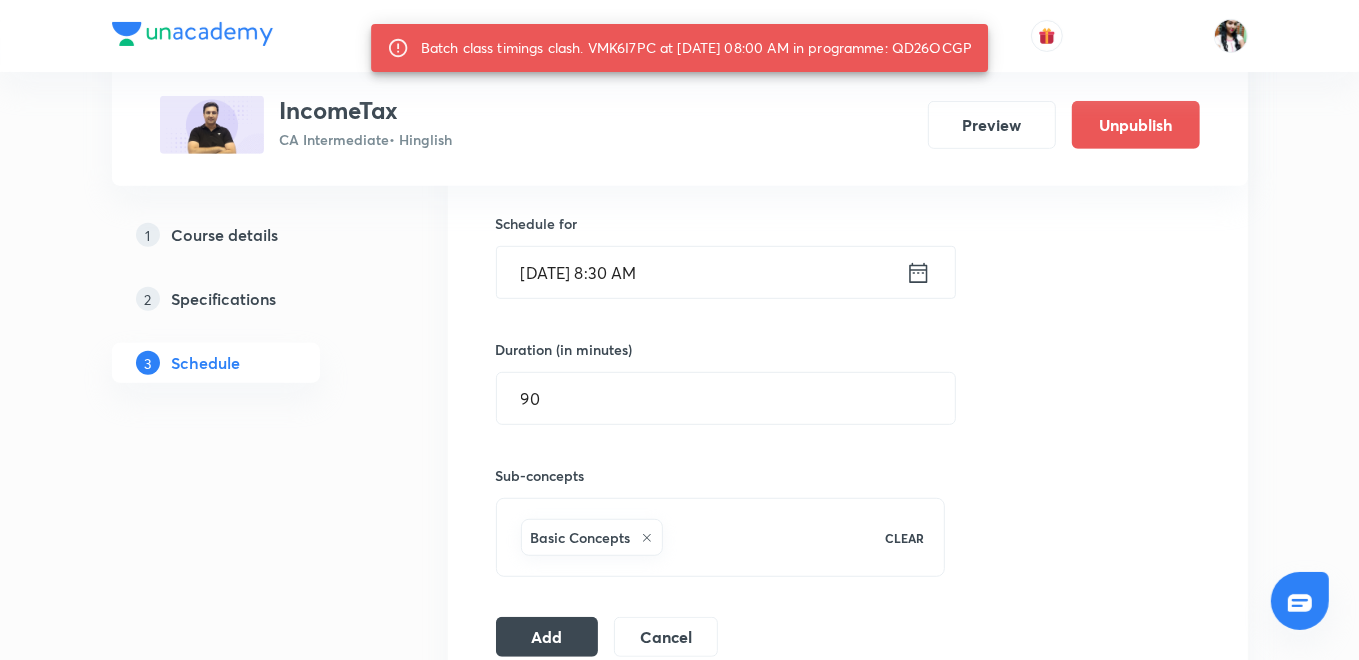 drag, startPoint x: 911, startPoint y: 47, endPoint x: 994, endPoint y: 46, distance: 83.00603 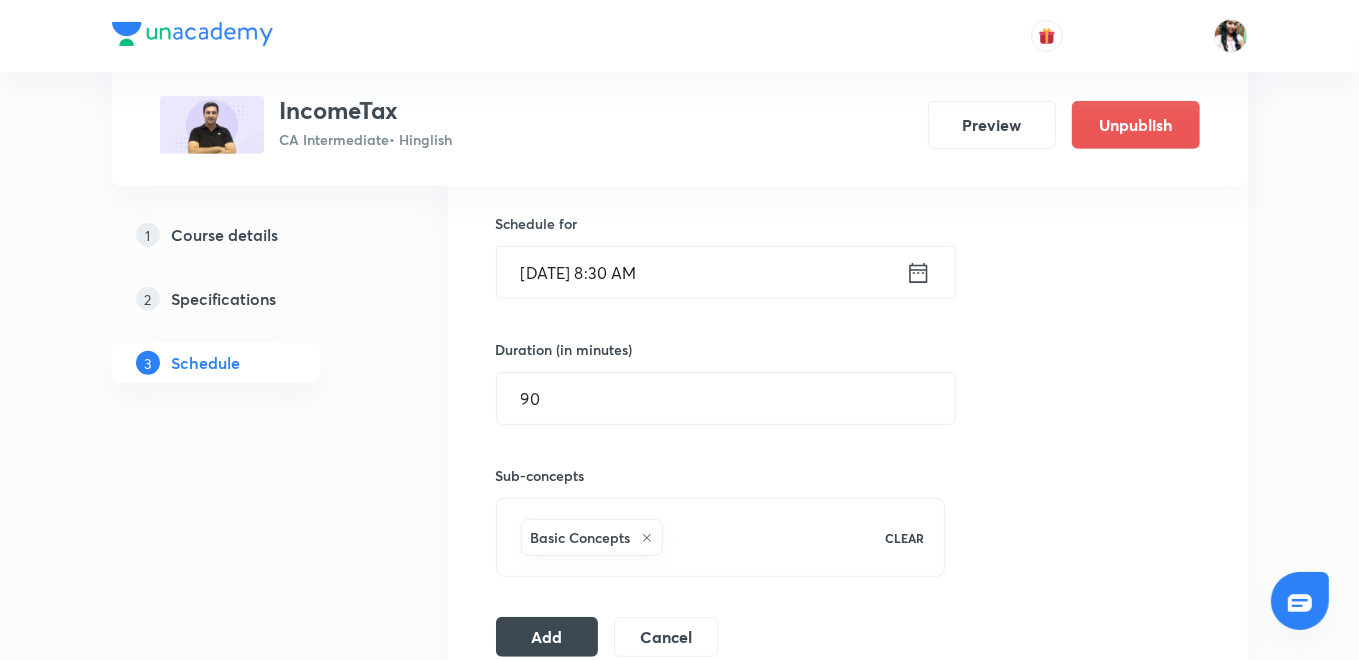 click 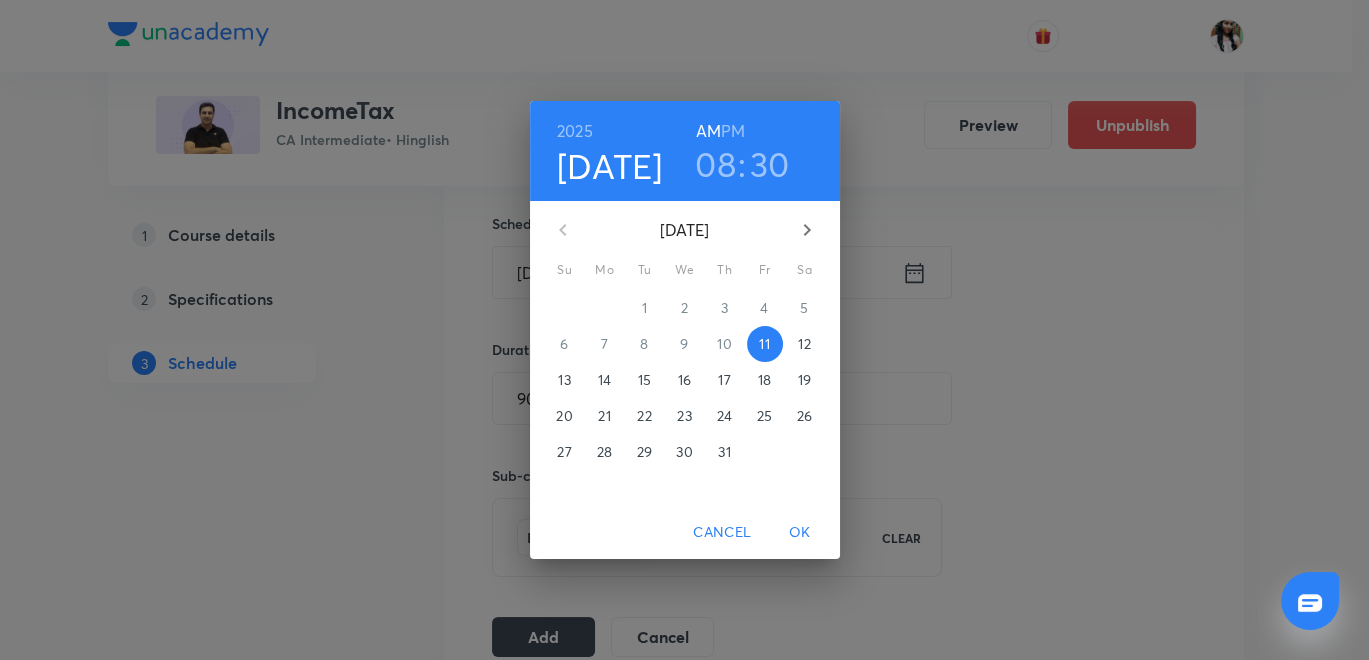 click on "2025 Jul 11 08 : 30 AM PM July 2025 Su Mo Tu We Th Fr Sa 29 30 1 2 3 4 5 6 7 8 9 10 11 12 13 14 15 16 17 18 19 20 21 22 23 24 25 26 27 28 29 30 31 1 2 Cancel OK" at bounding box center [684, 330] 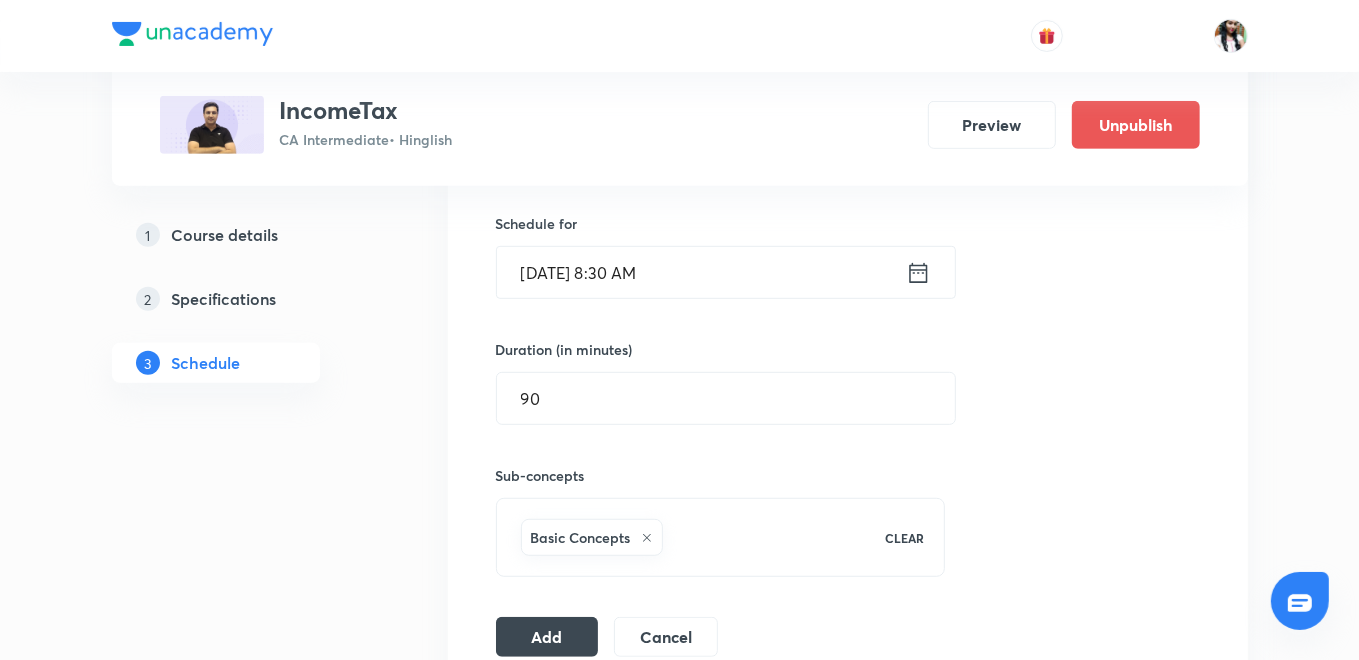 click 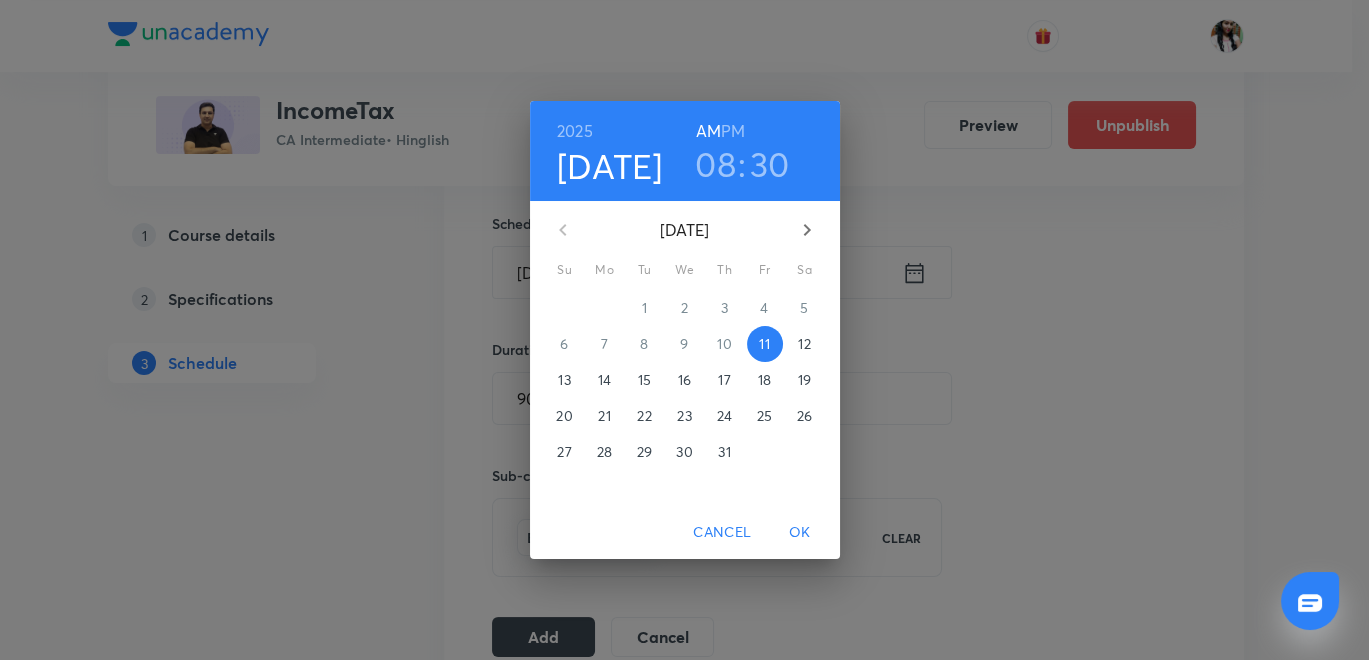 click on "08" at bounding box center (715, 164) 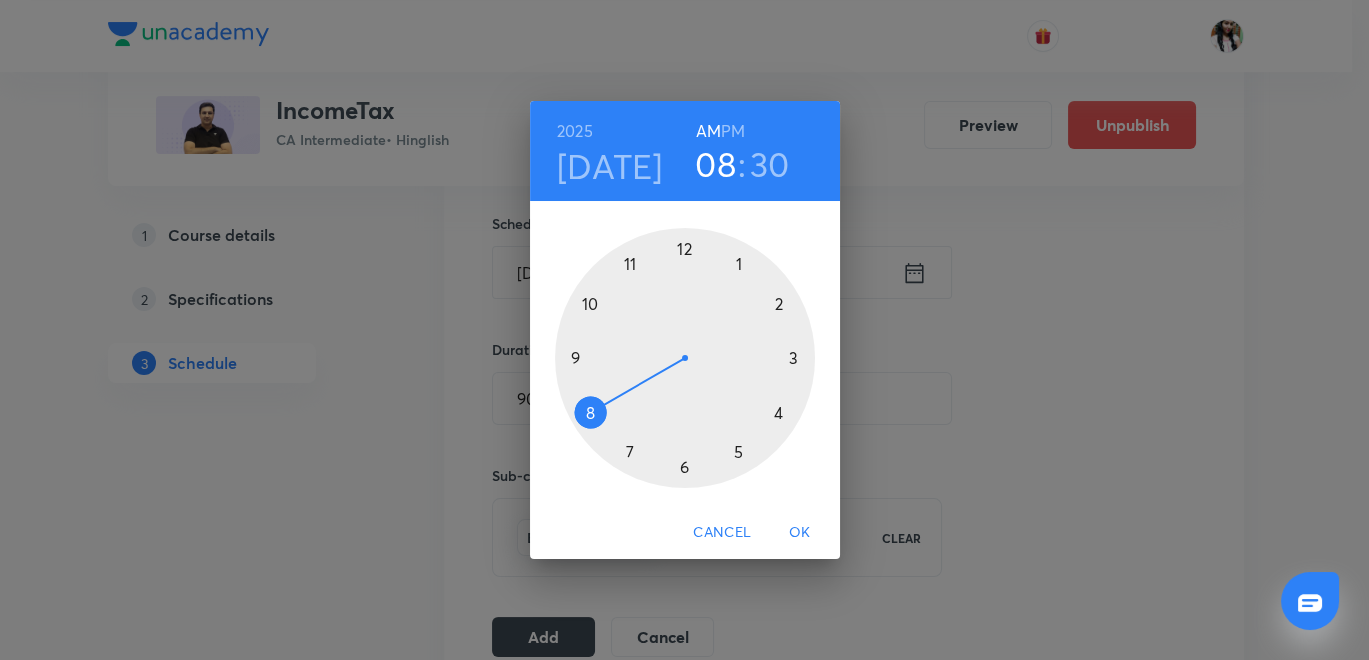 click on "08" at bounding box center [715, 164] 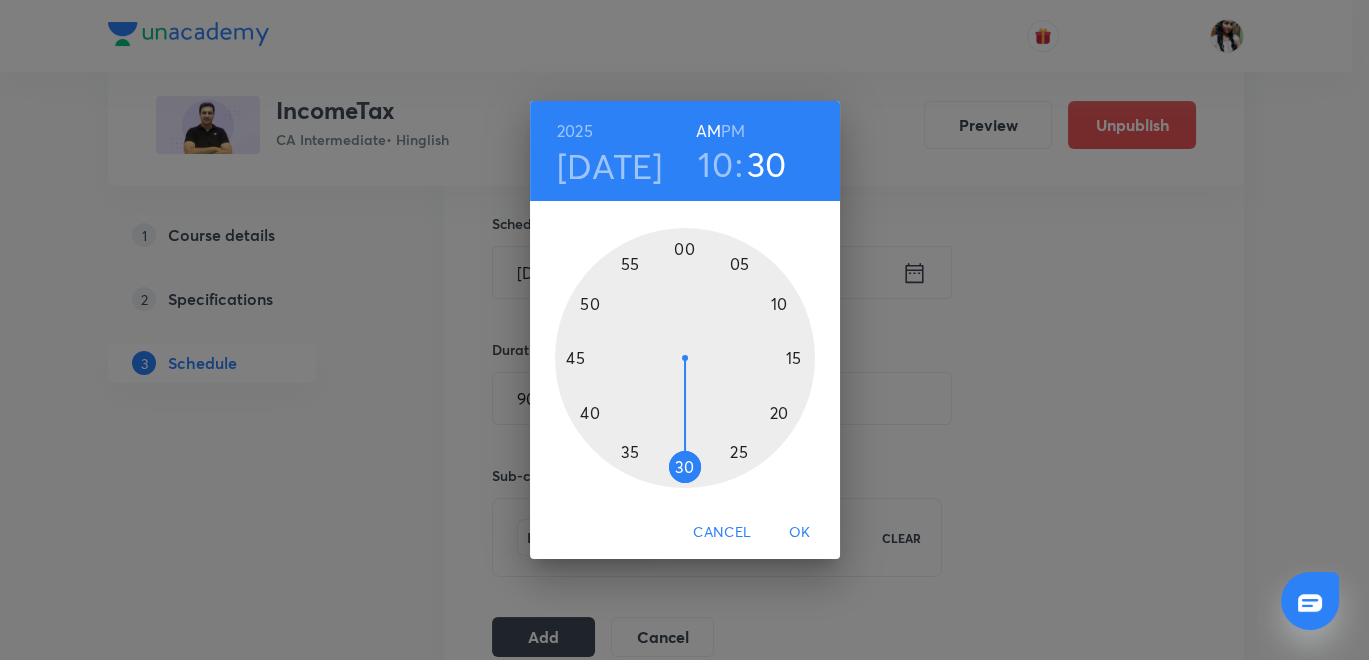 click at bounding box center [685, 358] 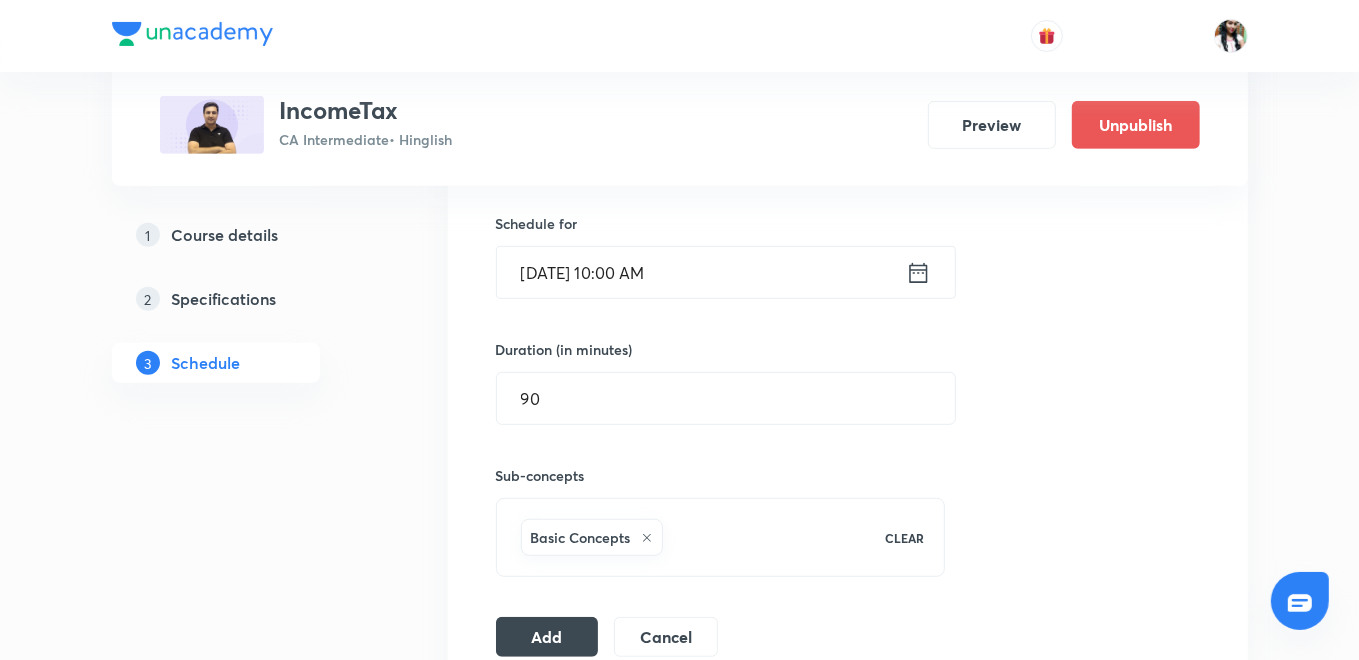 click 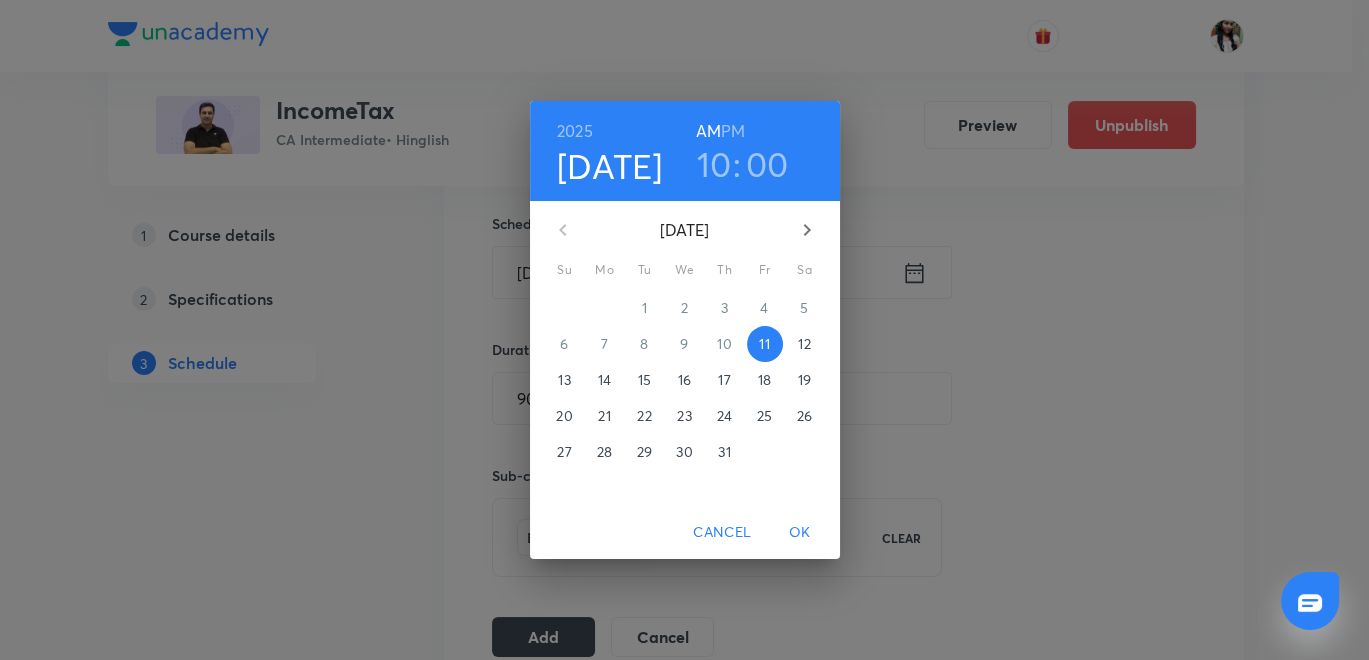 click on "00" at bounding box center (767, 164) 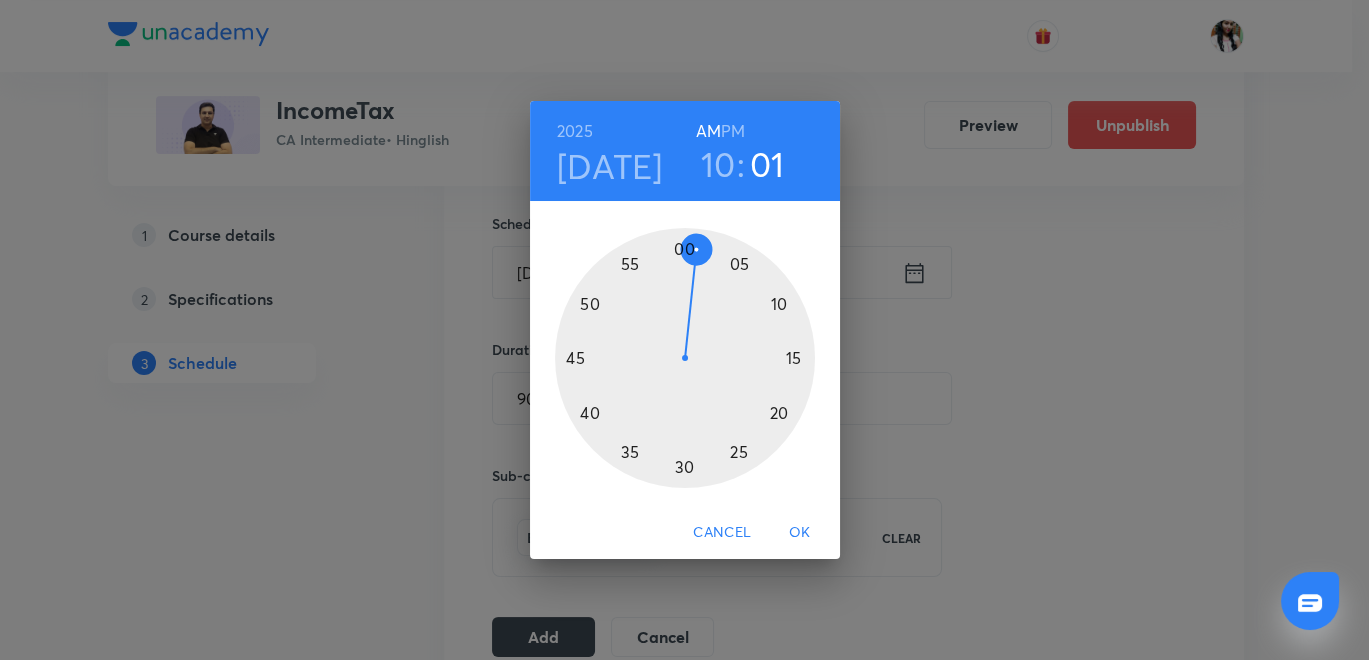 click at bounding box center [685, 358] 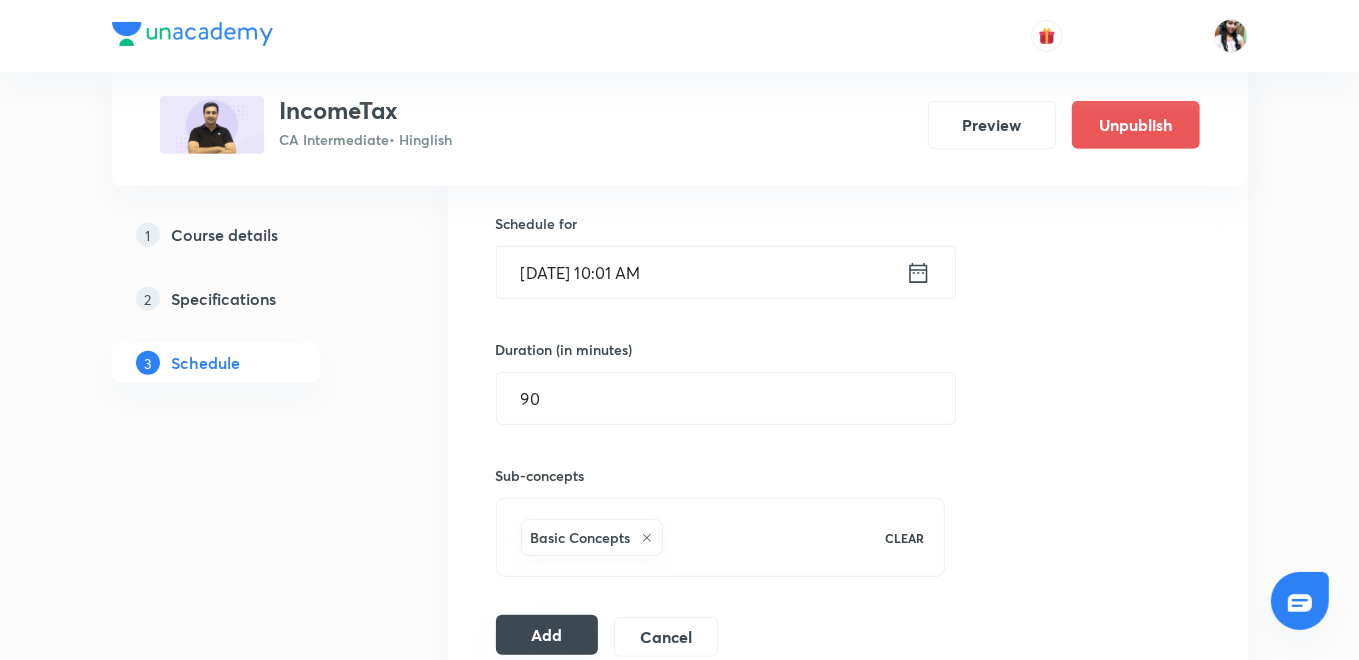 click on "Add" at bounding box center [547, 635] 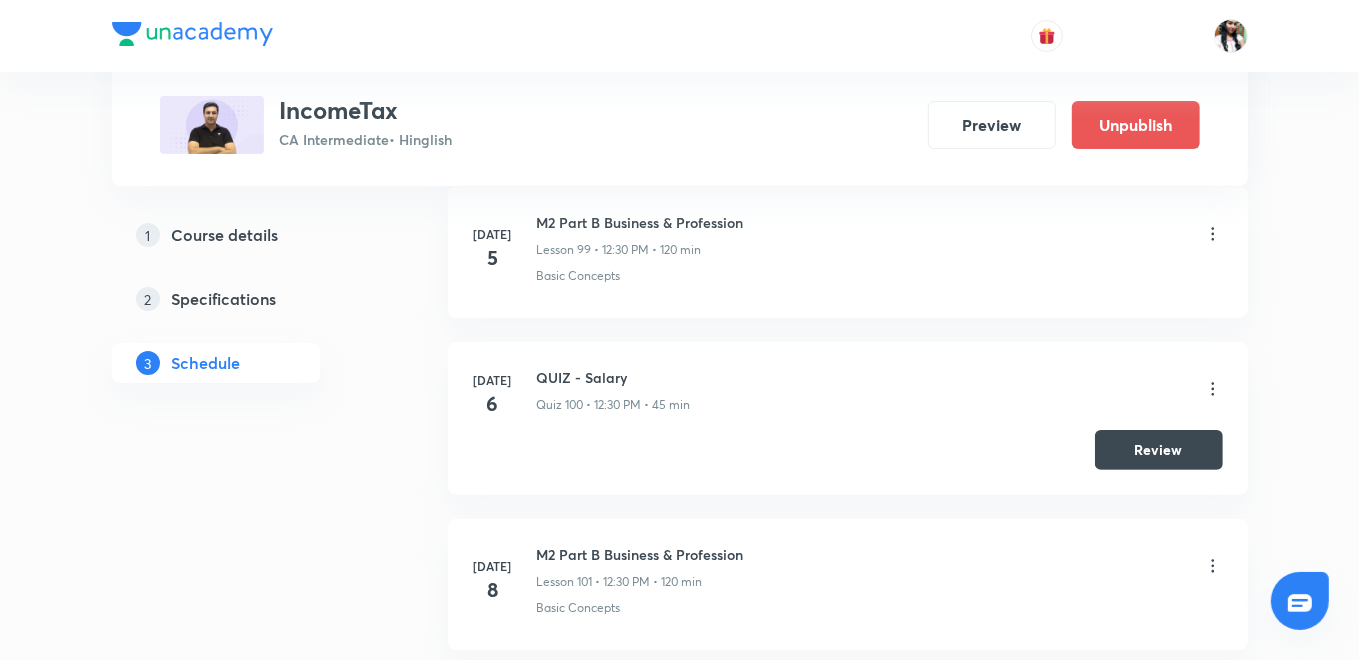 scroll, scrollTop: 16651, scrollLeft: 0, axis: vertical 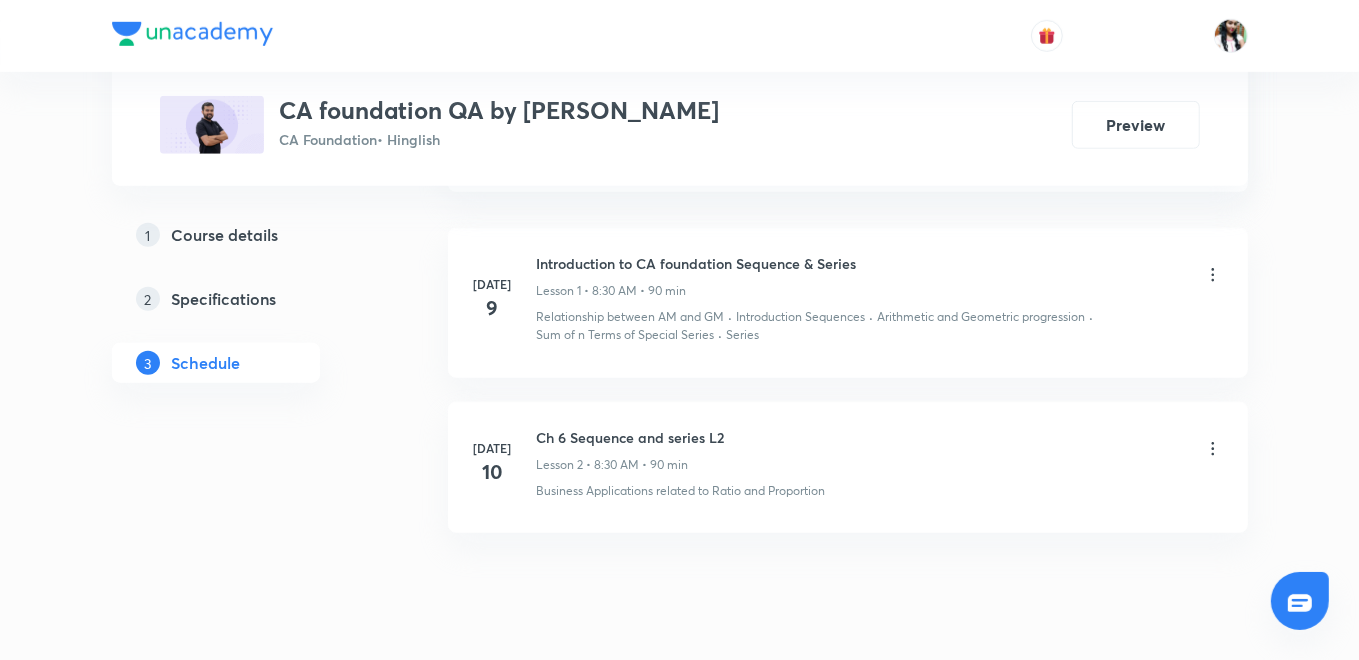 click on "Ch 6 Sequence and series L2" at bounding box center [631, 437] 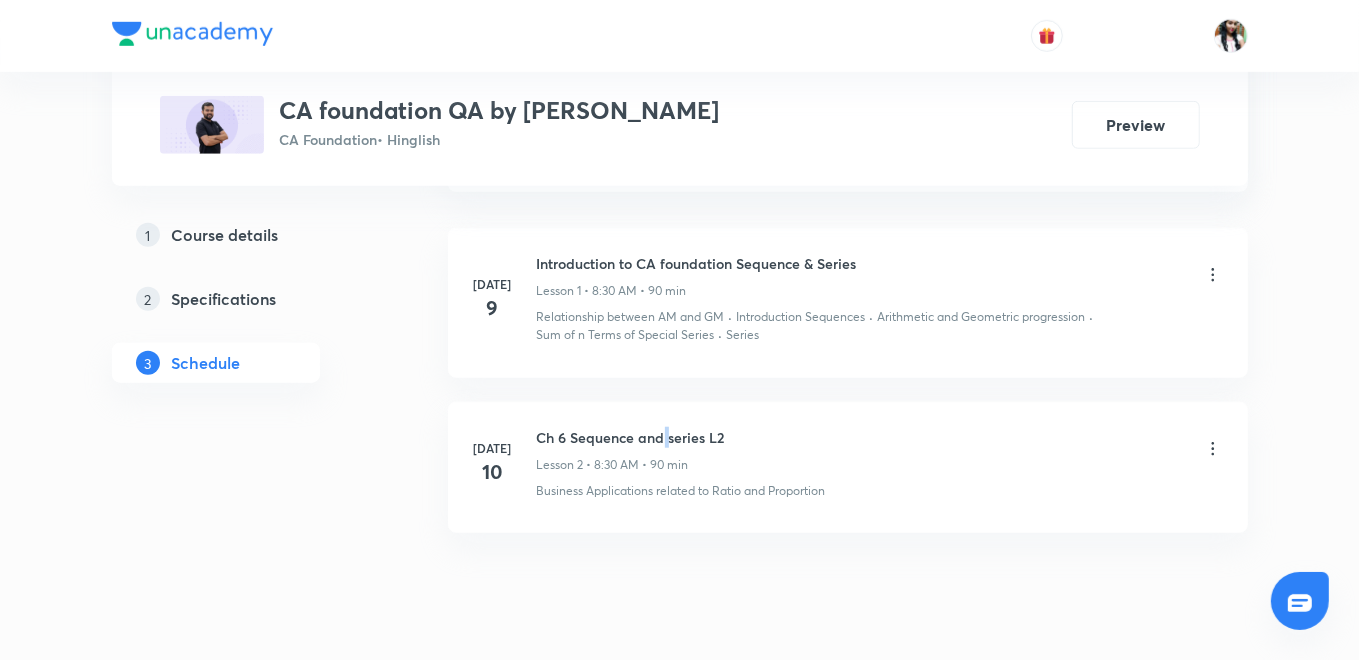 click on "Ch 6 Sequence and series L2" at bounding box center [631, 437] 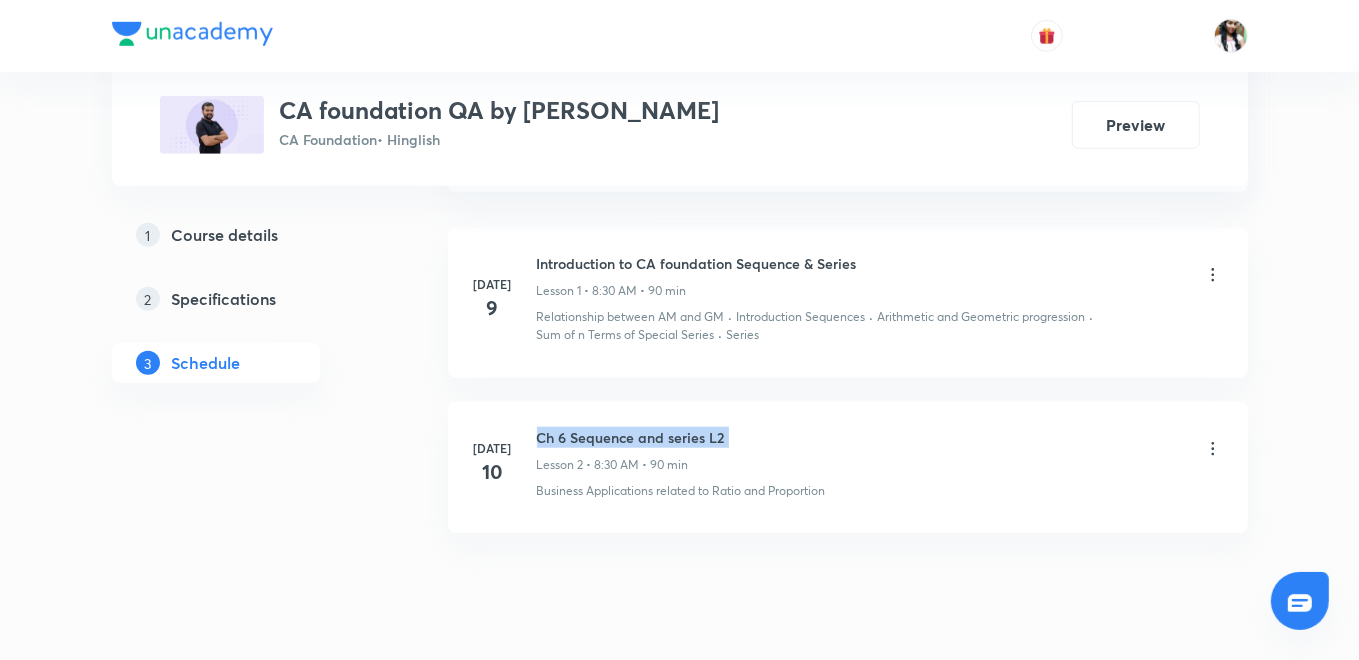 click on "Ch 6 Sequence and series L2" at bounding box center (631, 437) 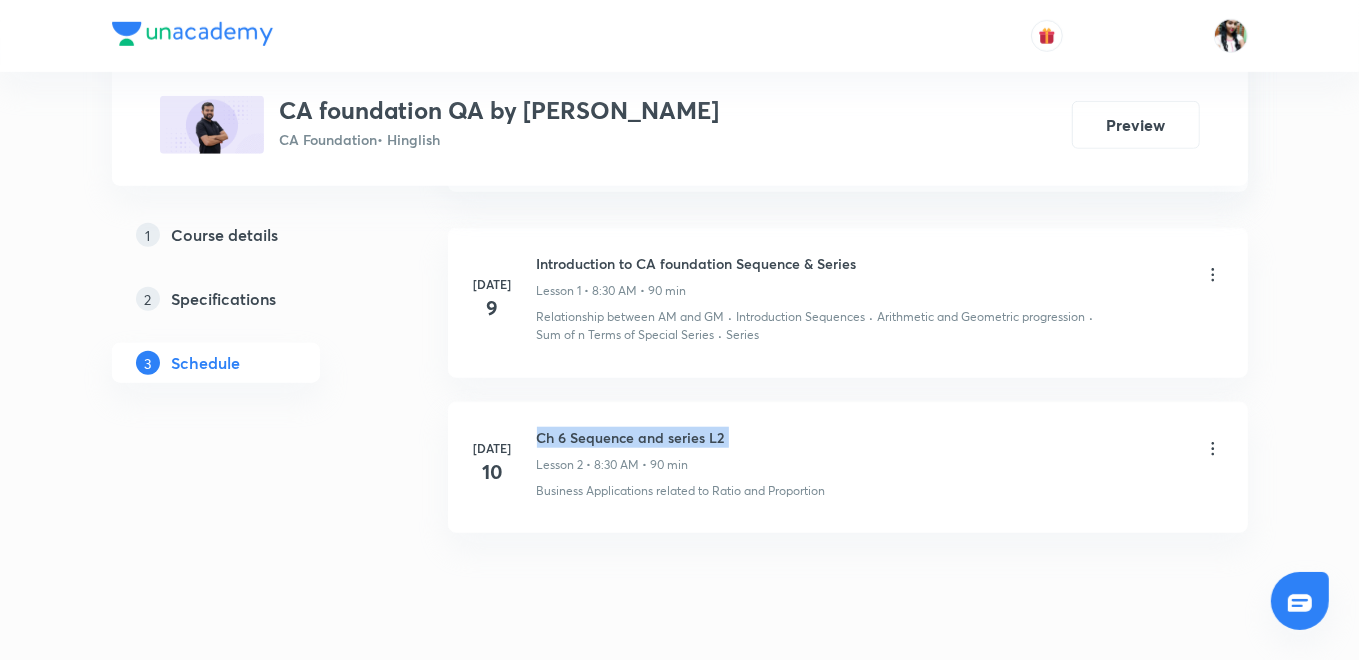 copy on "Ch 6 Sequence and series L2" 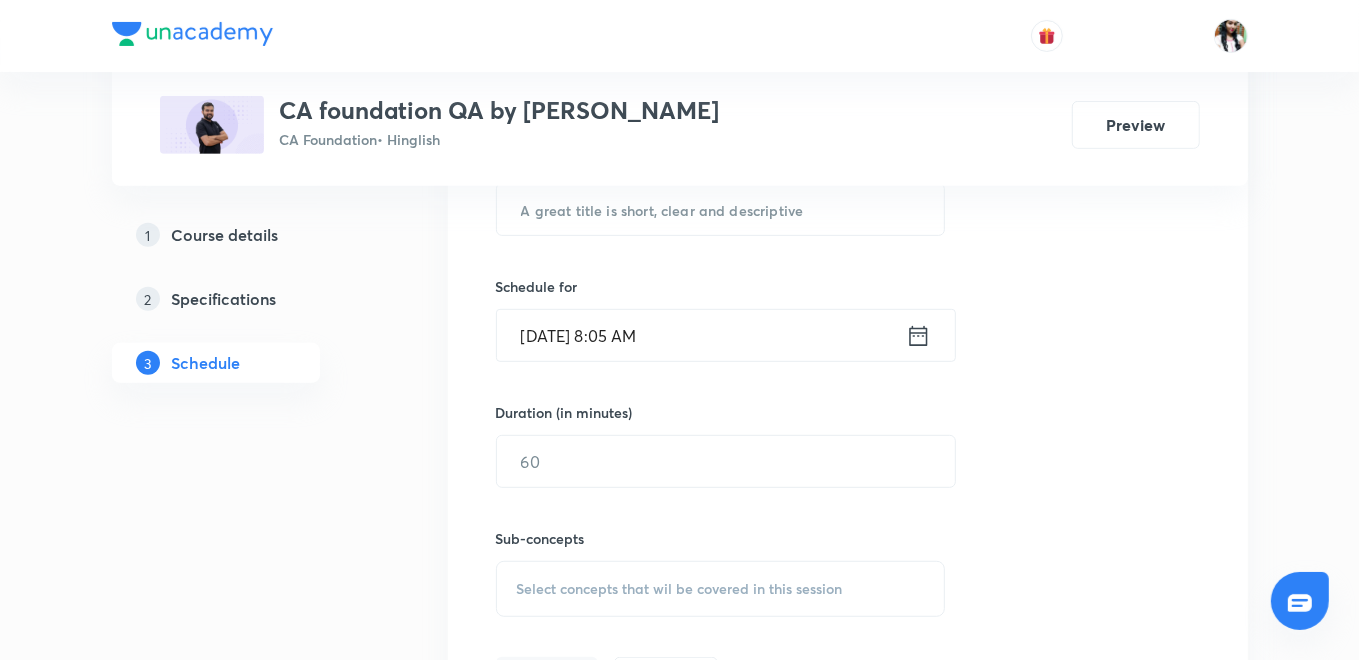 scroll, scrollTop: 548, scrollLeft: 0, axis: vertical 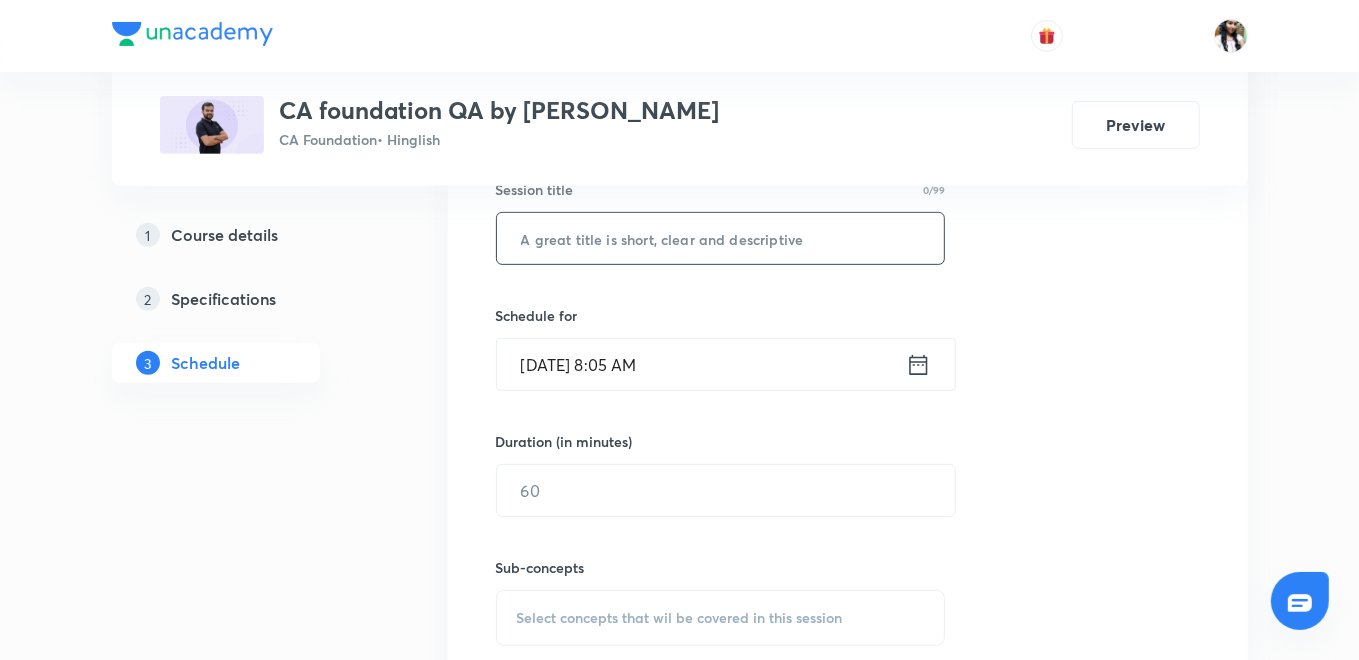 click at bounding box center (721, 238) 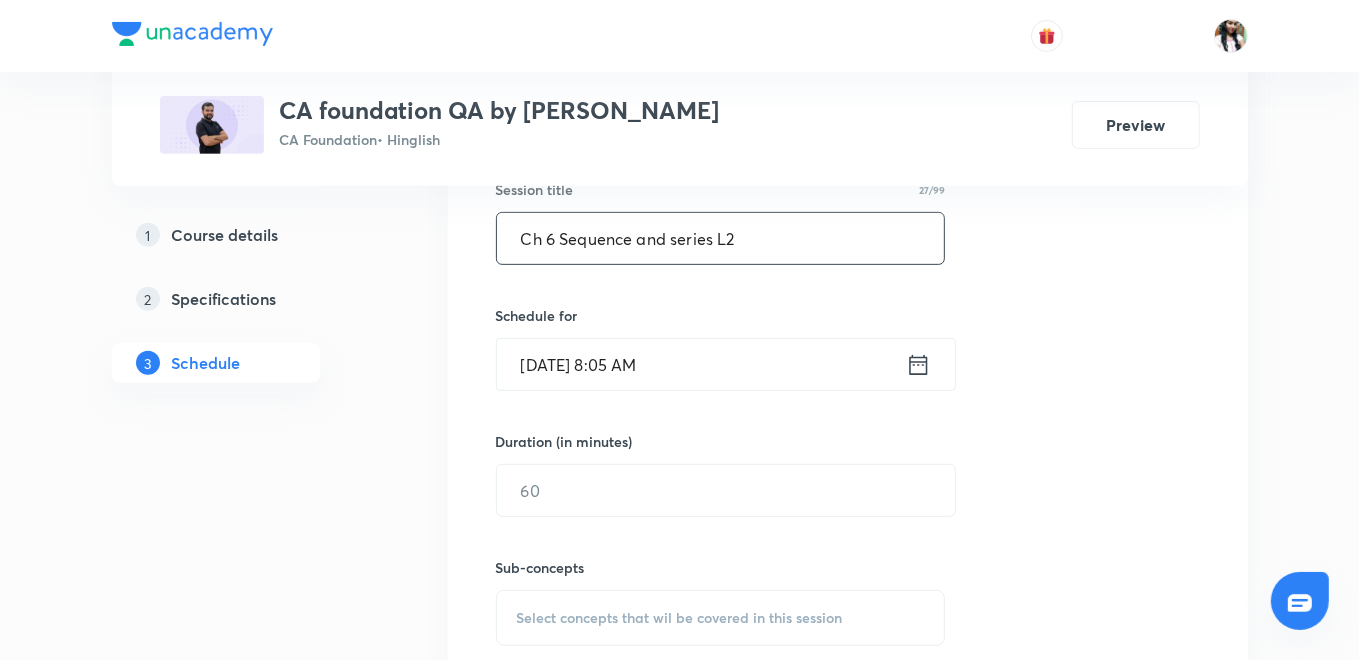 type on "Ch 6 Sequence and series L2" 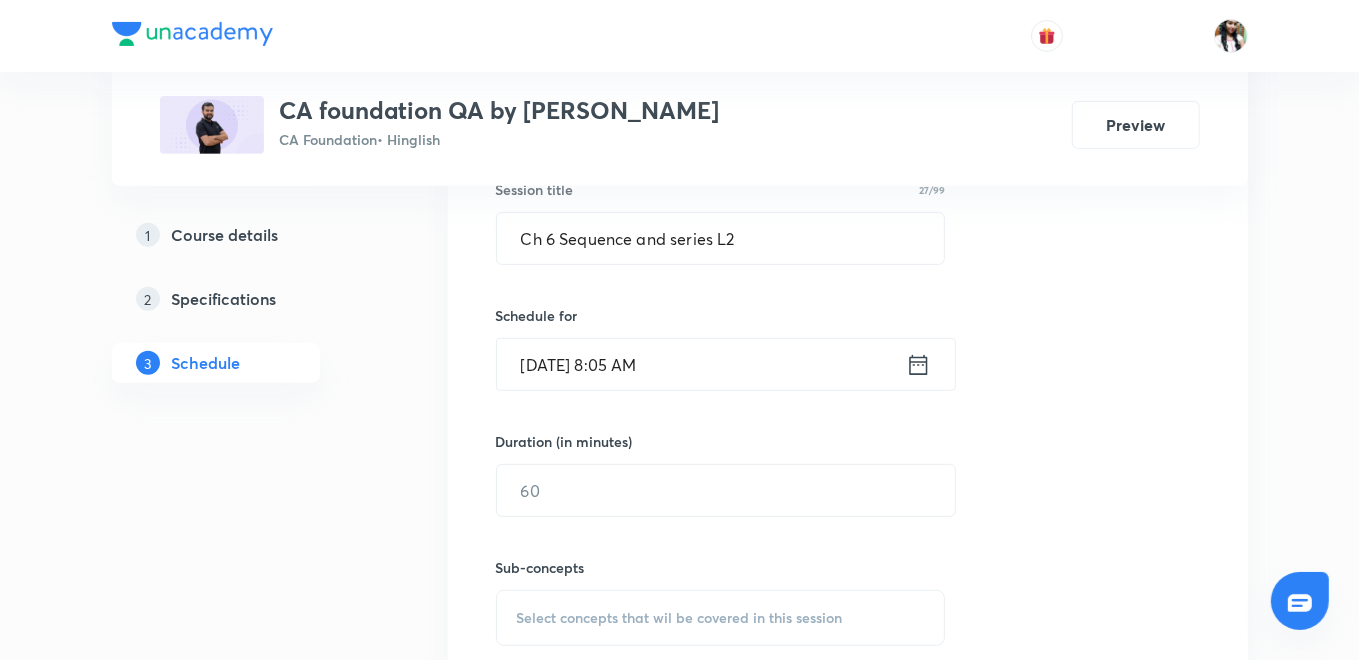 click 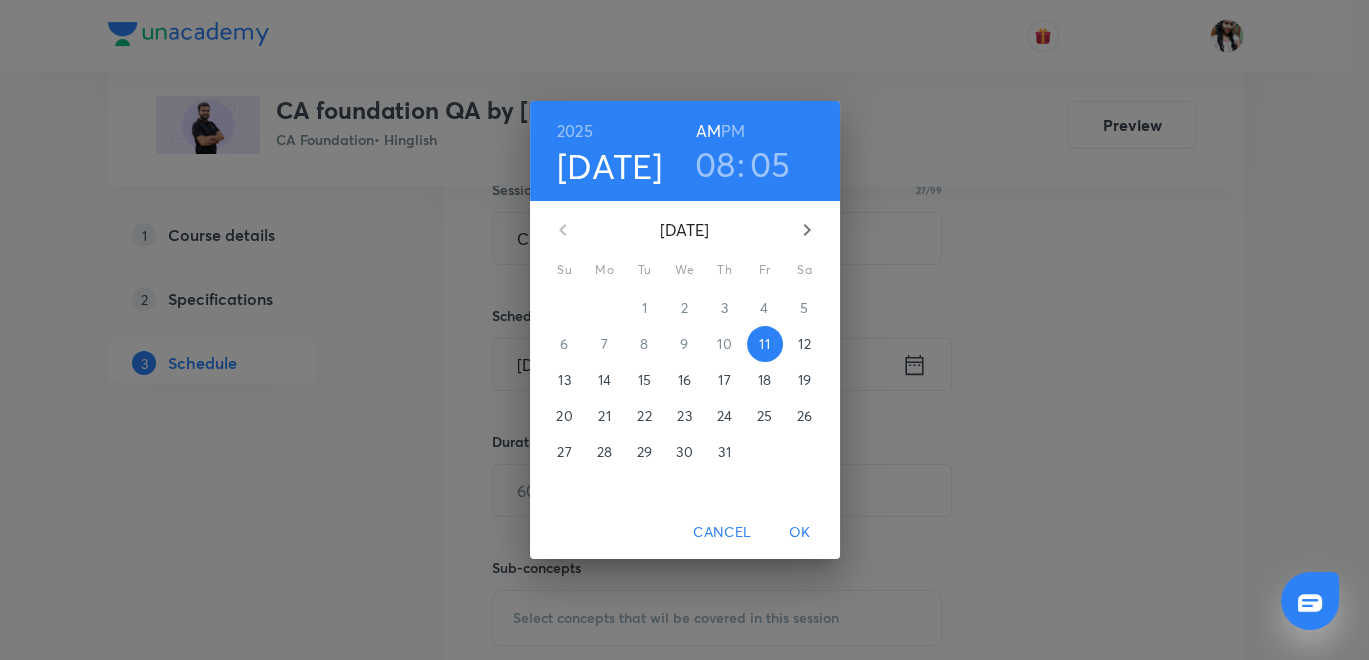 click on "05" at bounding box center [770, 164] 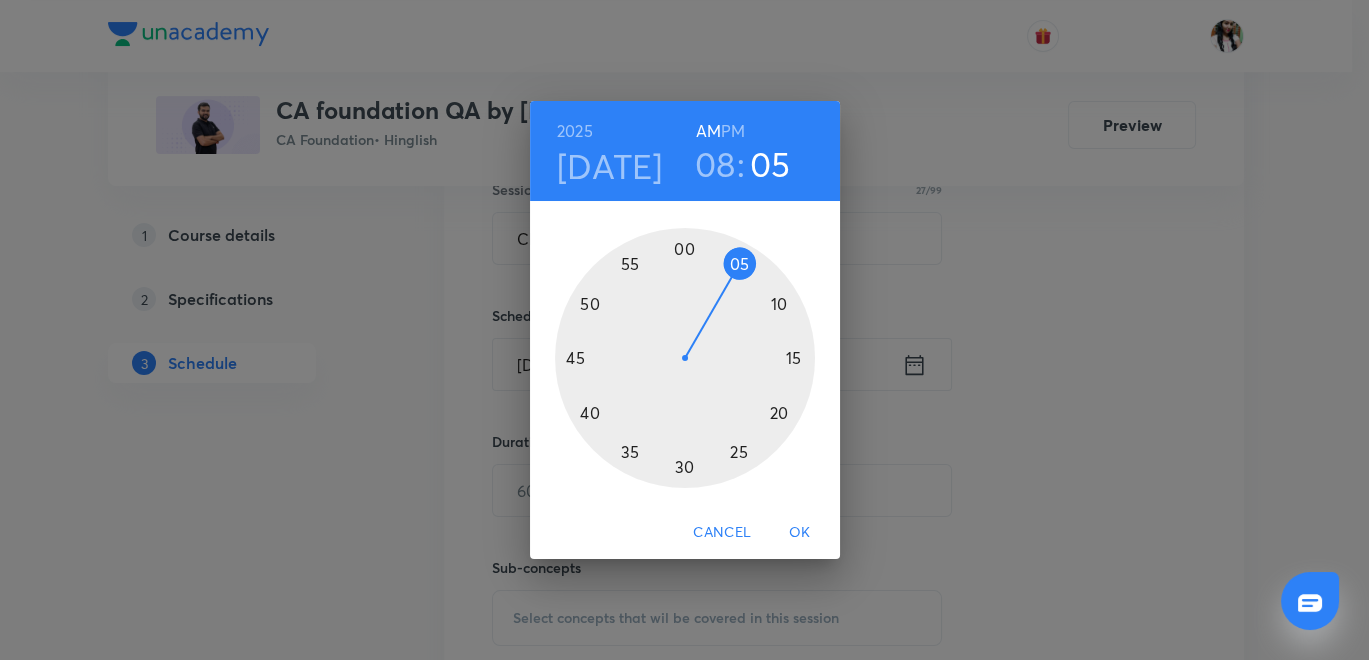click at bounding box center [685, 358] 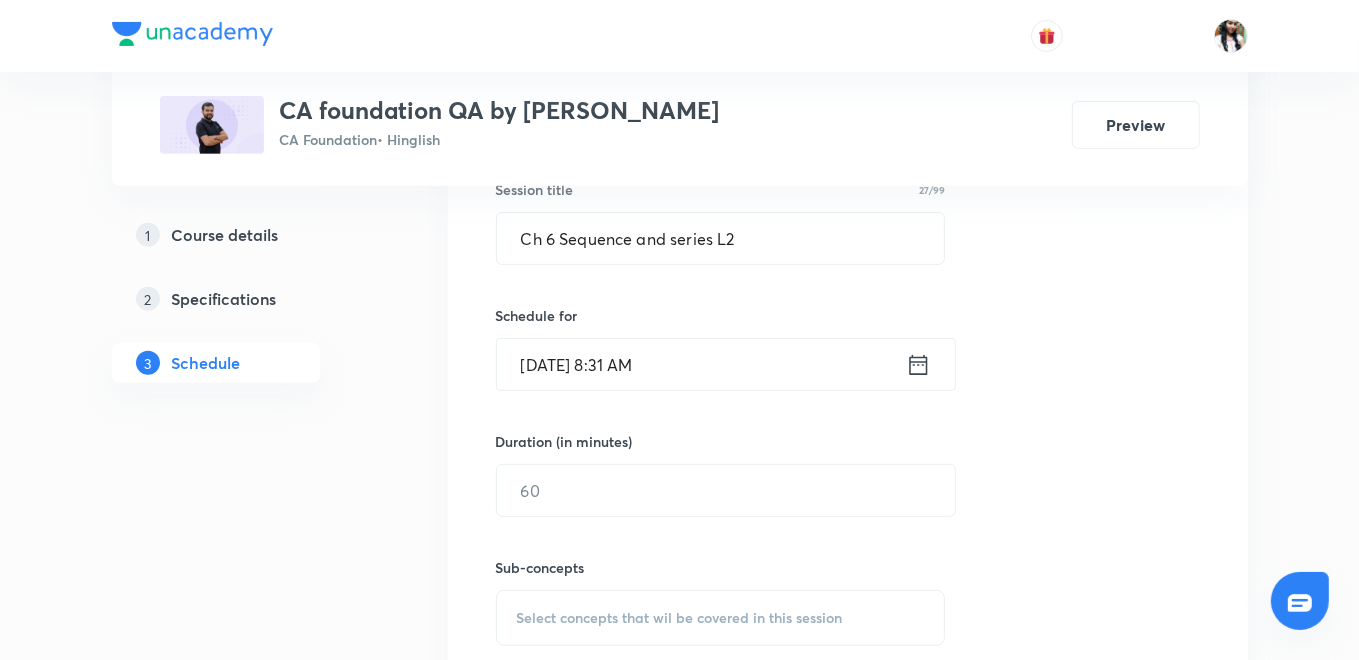 click 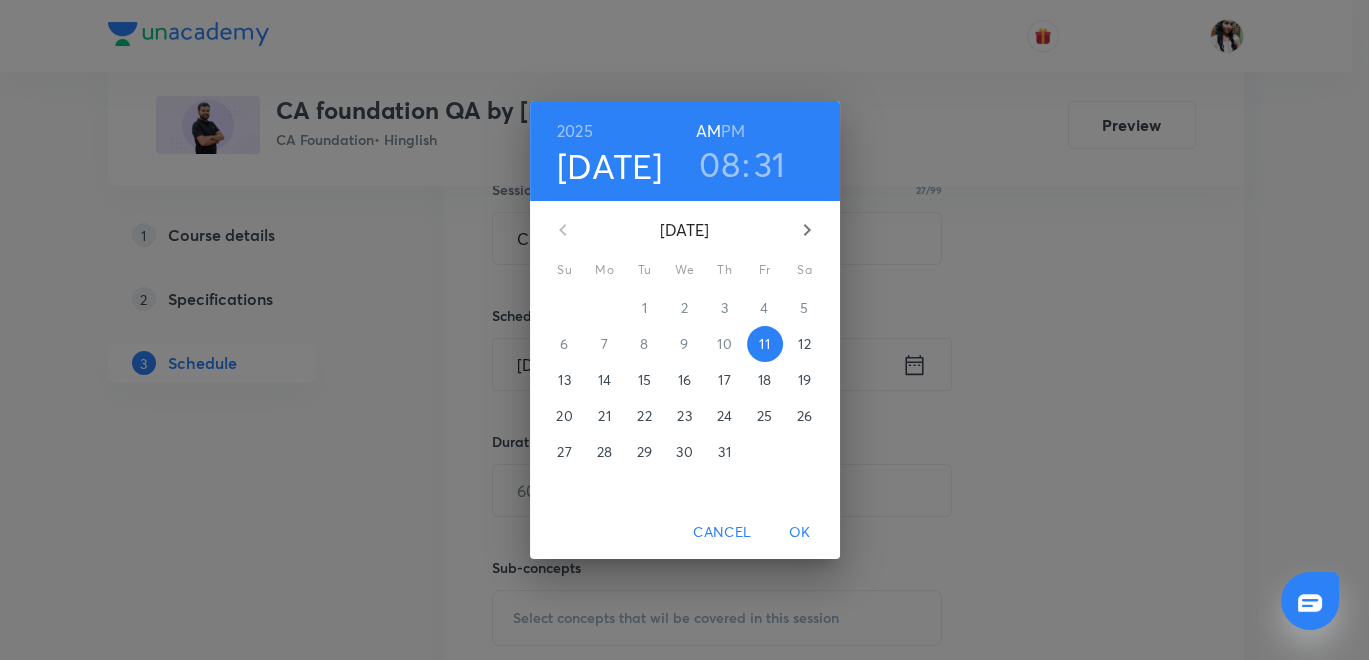 click on "31" at bounding box center (770, 164) 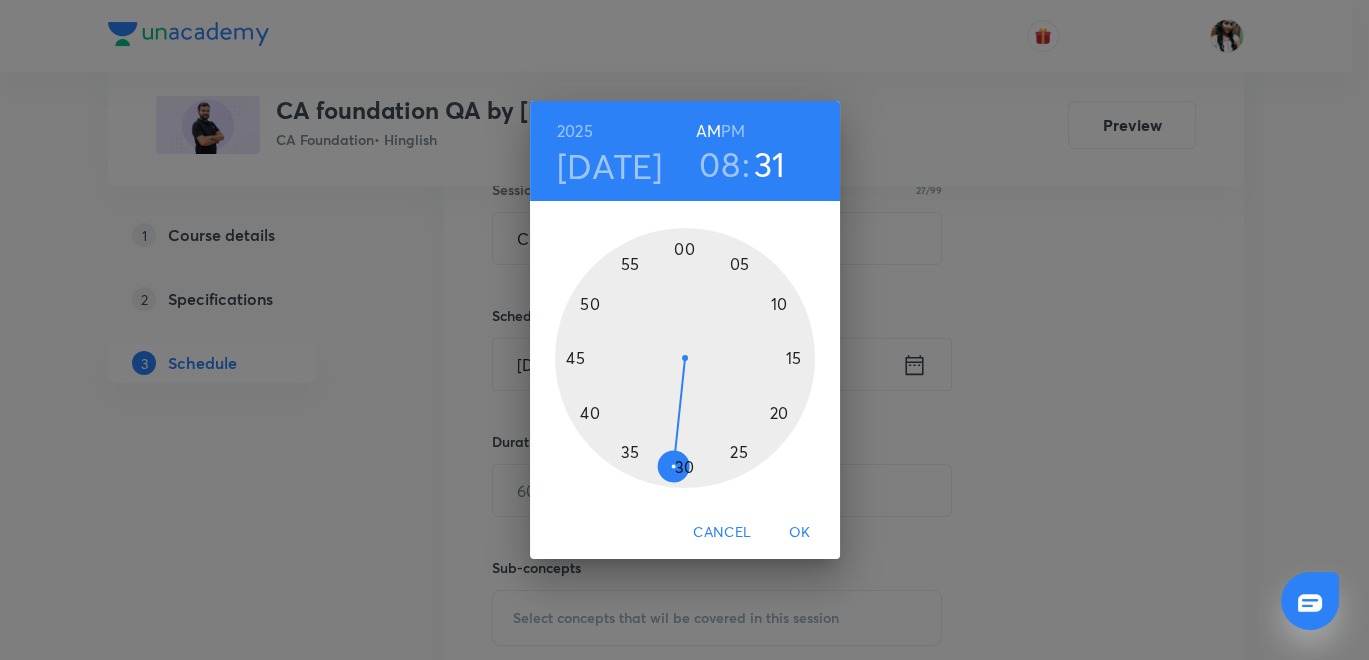 click at bounding box center [685, 358] 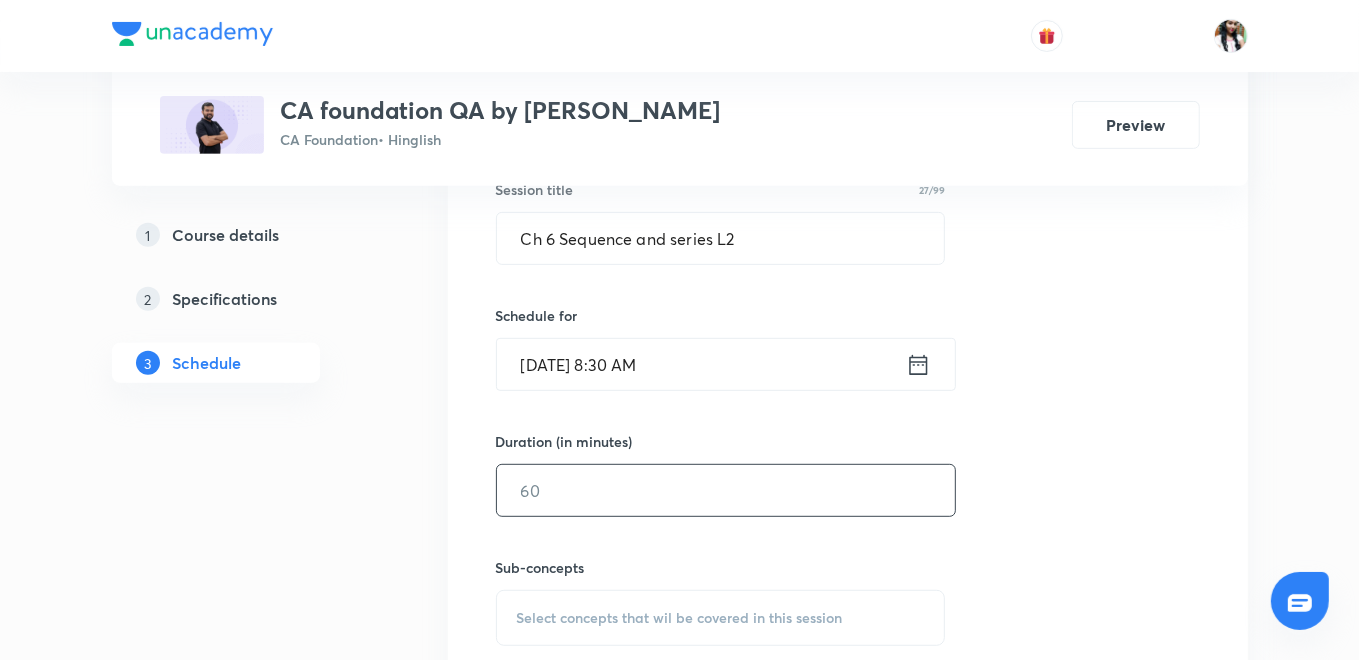 click at bounding box center [726, 490] 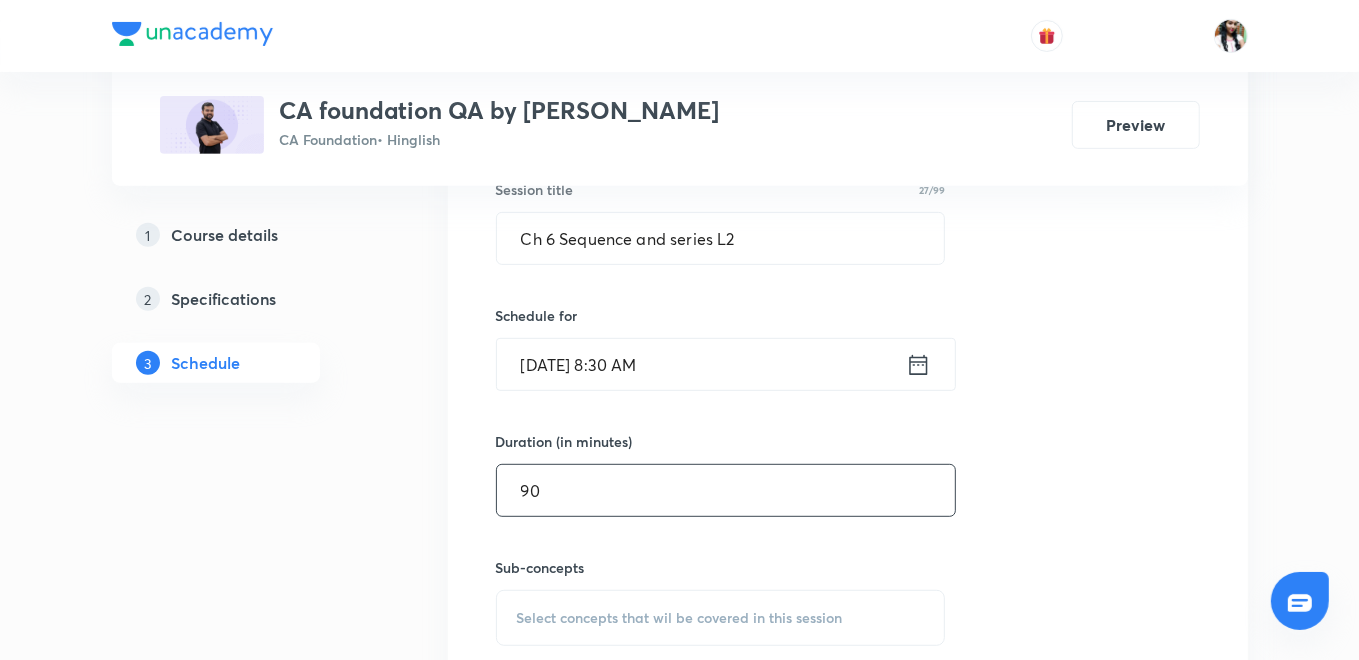type on "90" 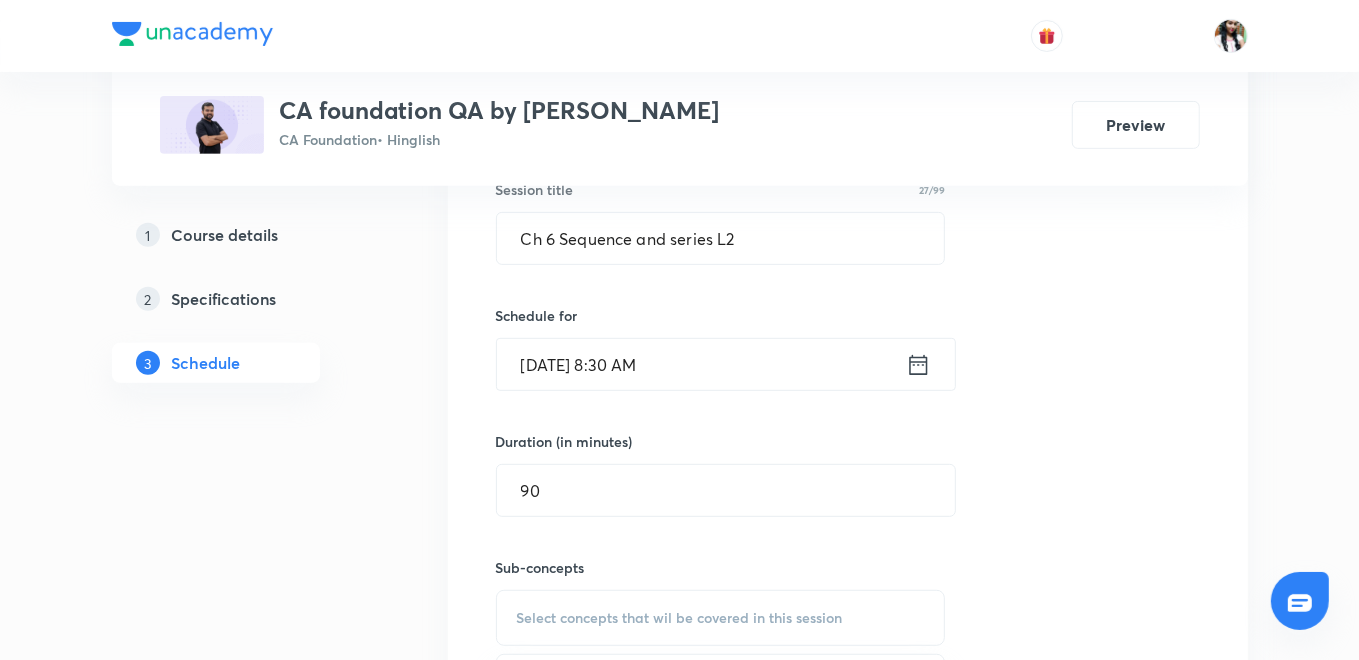 scroll, scrollTop: 591, scrollLeft: 0, axis: vertical 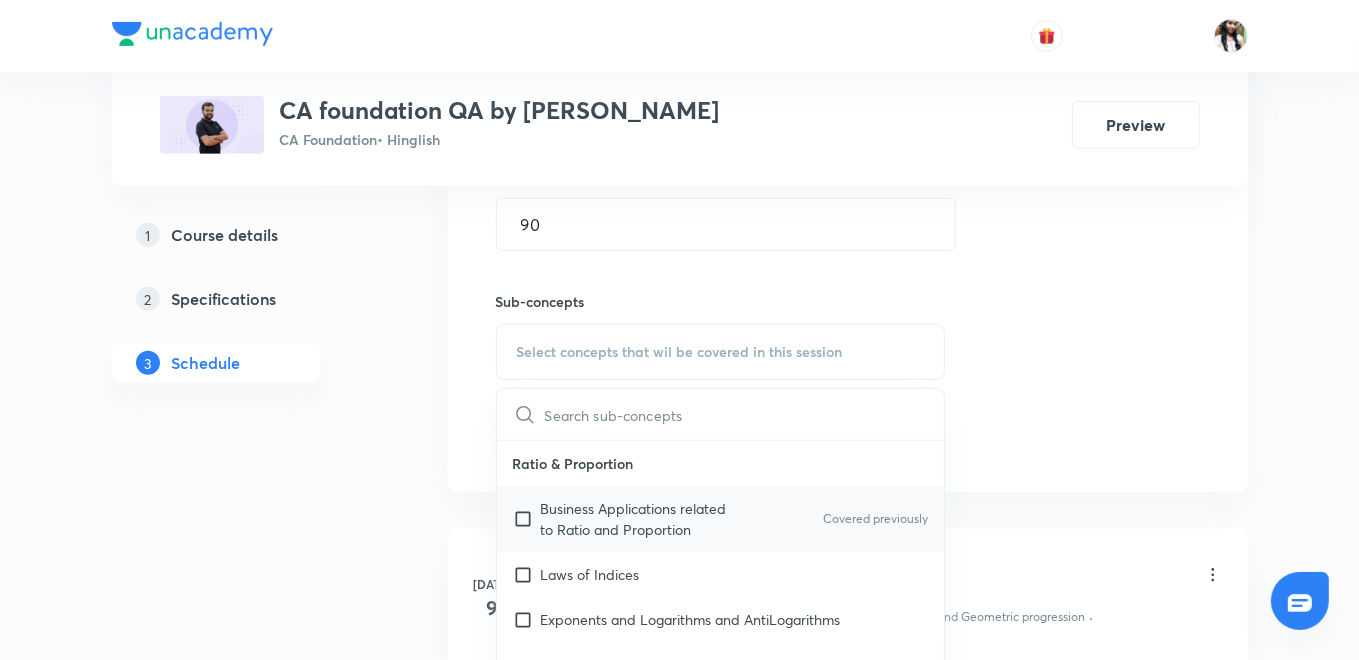 click on "Business Applications related to Ratio and Proportion" at bounding box center [642, 519] 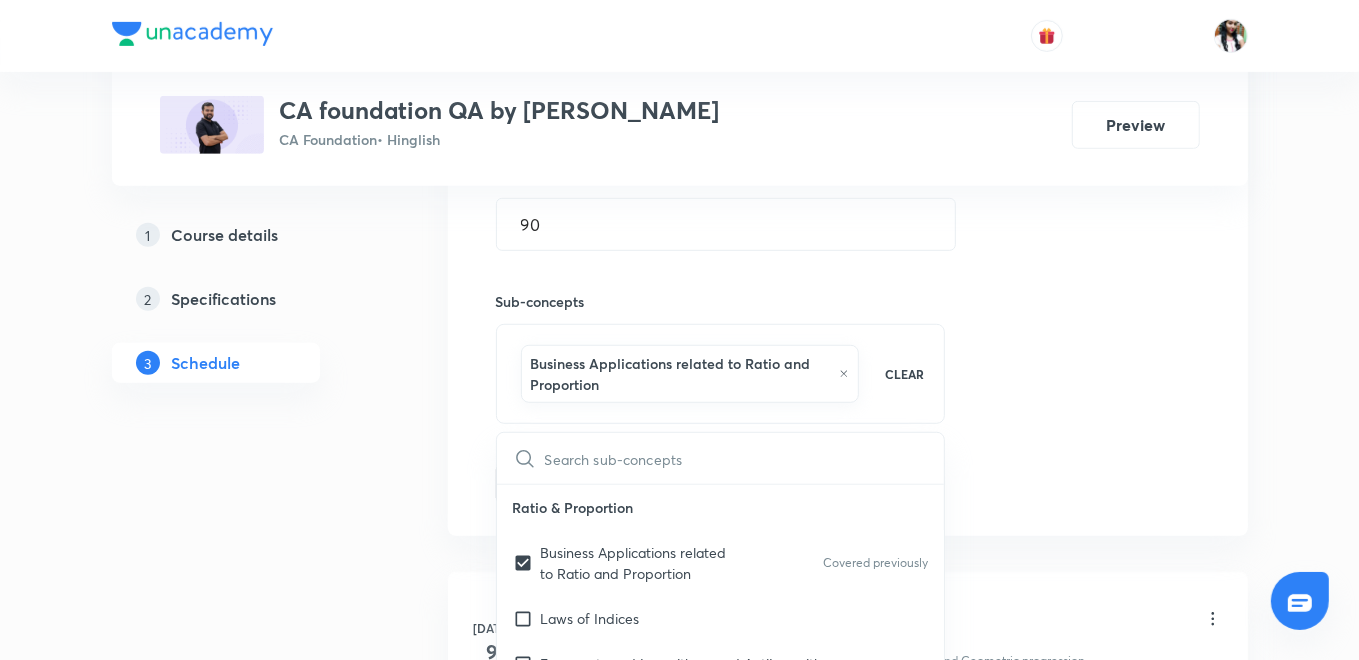 click on "Plus Courses CA foundation QA by Hitesh Parmar CA Foundation  • Hinglish Preview 1 Course details 2 Specifications 3 Schedule Schedule 2  classes Topic coverage Business Mathematics, Logical reasoning, Statistics and Probability Cover at least  60 % View details Session  3 Live class Quiz Recorded classes Session title 27/99 Ch 6 Sequence and series L2 ​ Schedule for Jul 11, 2025, 8:30 AM ​ Duration (in minutes) 90 ​ Sub-concepts Business Applications related to Ratio and Proportion CLEAR ​ Ratio & Proportion Business Applications related to Ratio and Proportion Covered previously Laws of Indices Exponents and Logarithms and AntiLogarithms Equations & Matrices Simultaneous Linear Equations up to Three Variables Quadratic Cubic Equations in One Variable Matrices- Algebra of Matrices Inverse of a Matrix Determinants Solving System of Equations by Cramer’s Rule(Involving Not More than Three Variables) Linear Inequalities Linear Inequalities Time Value of Money Simple Interest Compound interest Series" at bounding box center (680, 163) 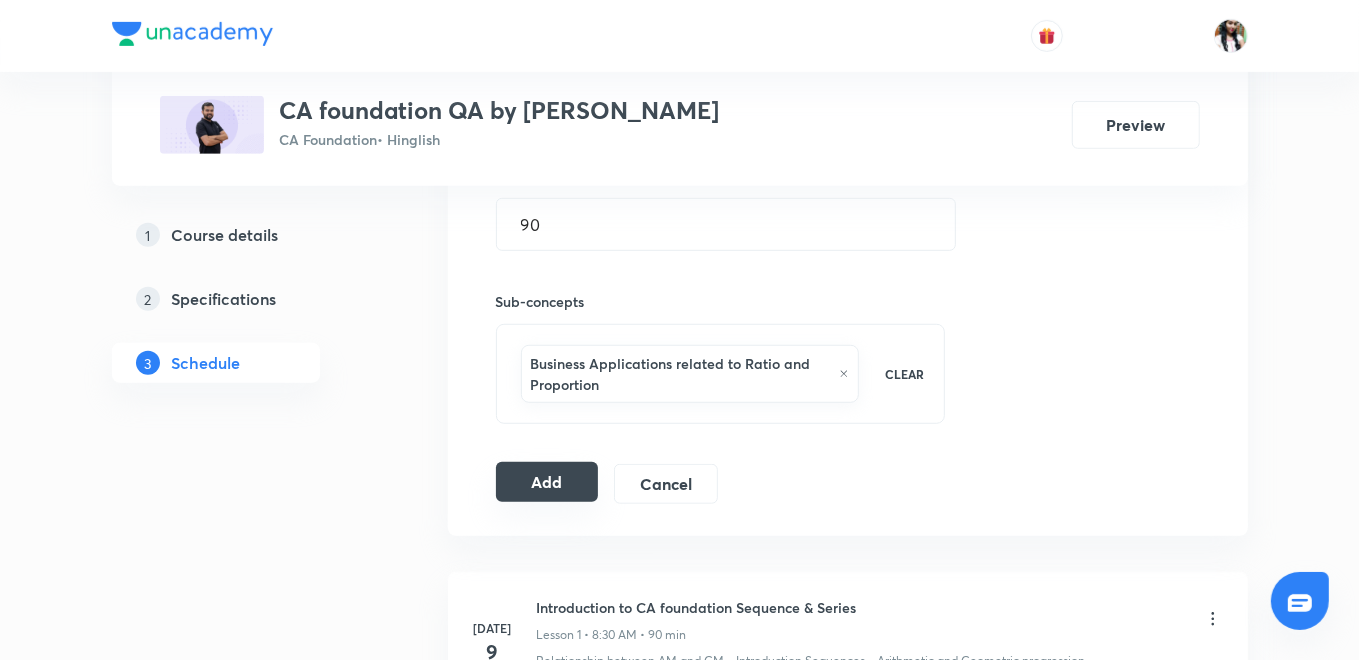 click on "Add" at bounding box center (547, 482) 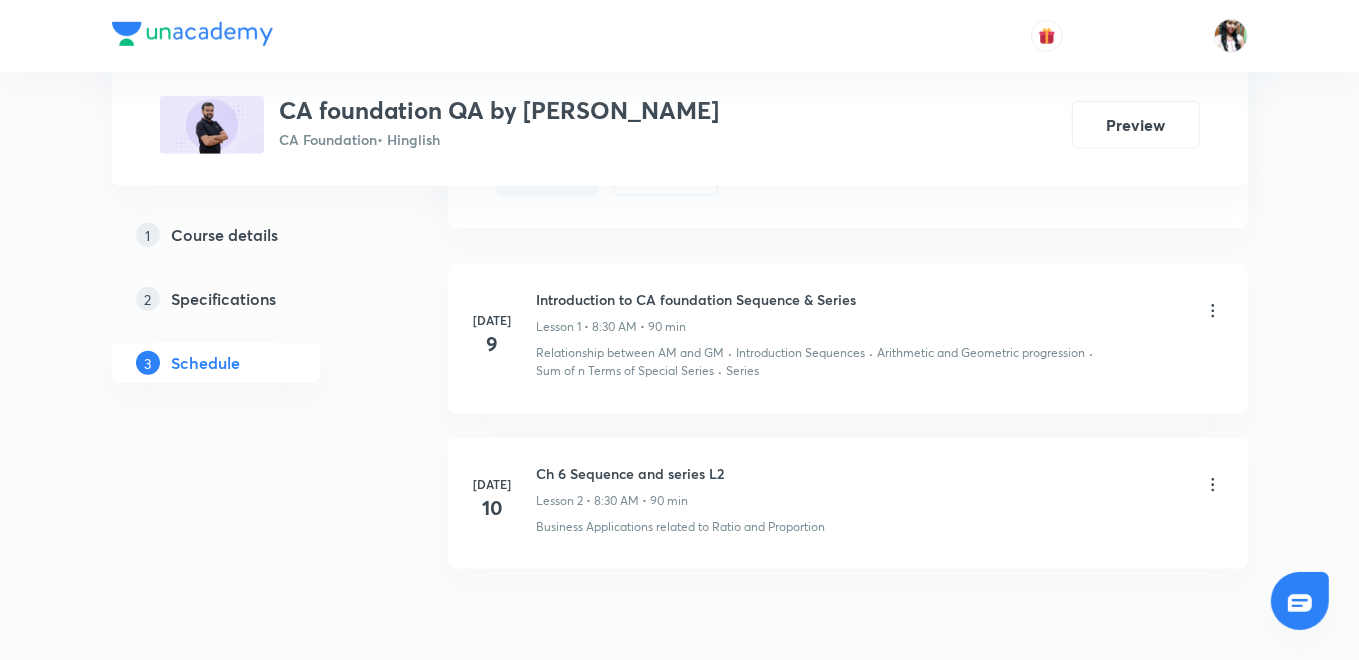 scroll, scrollTop: 1214, scrollLeft: 0, axis: vertical 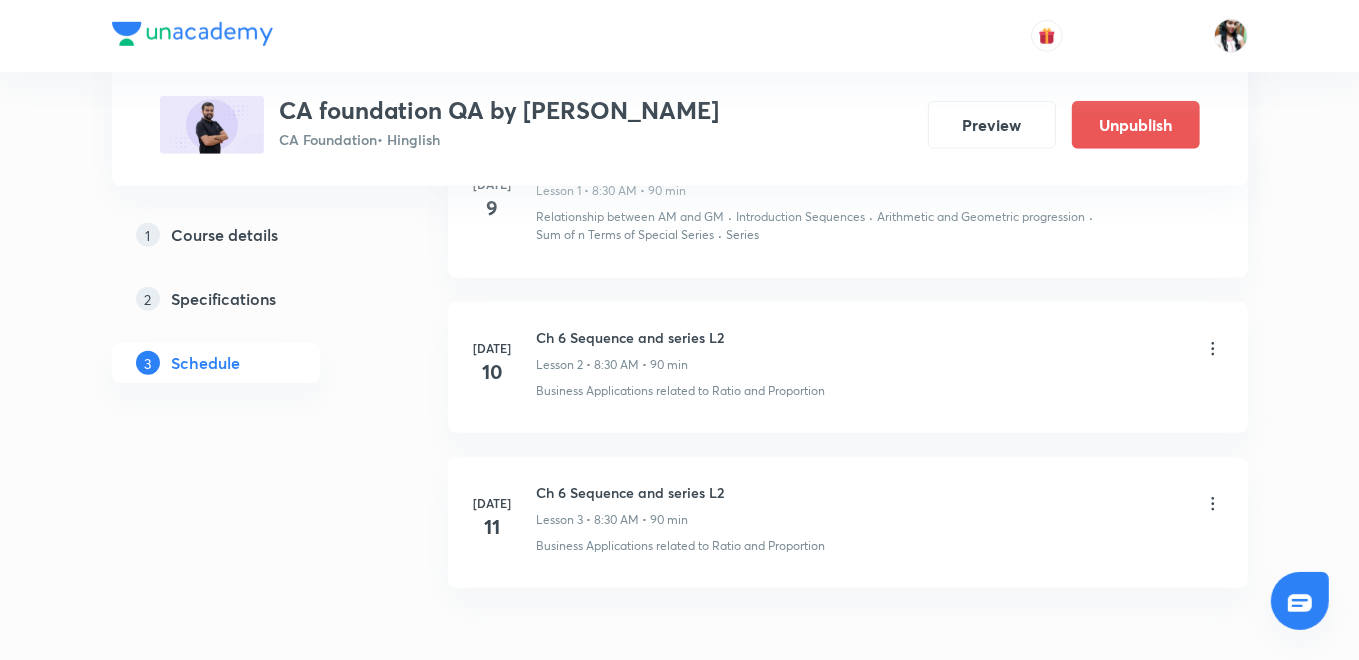 click 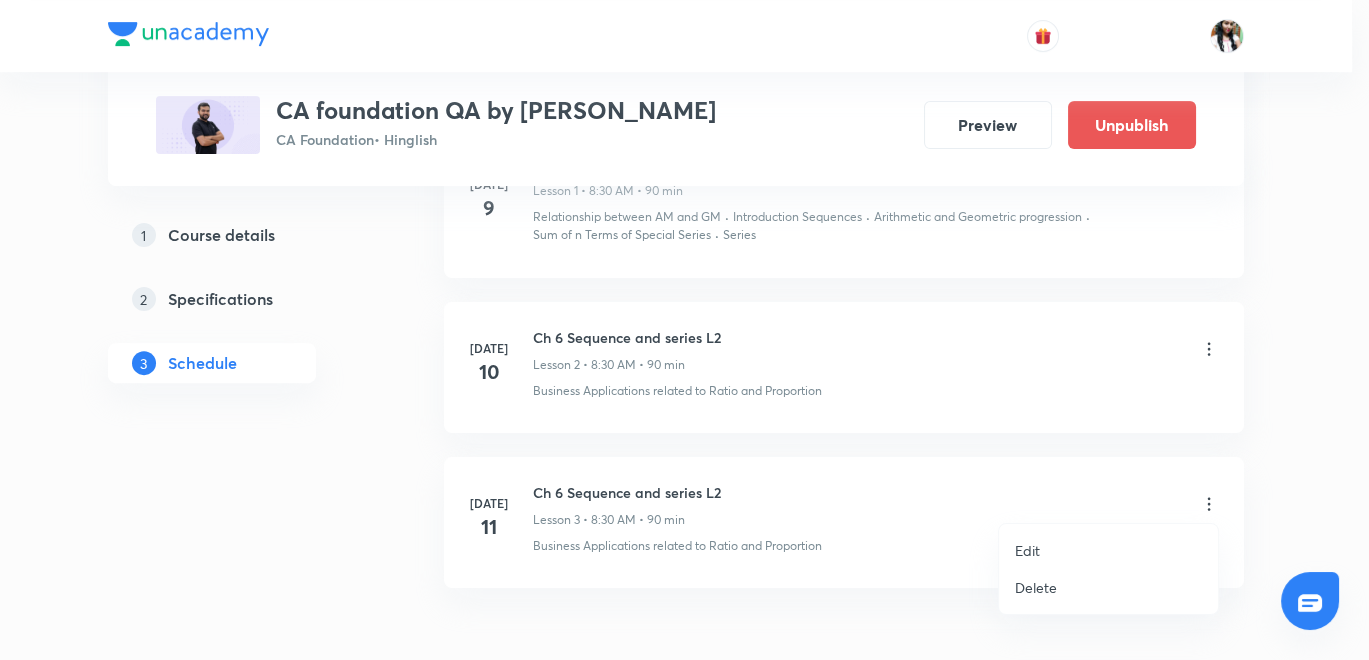click on "Edit" at bounding box center [1027, 550] 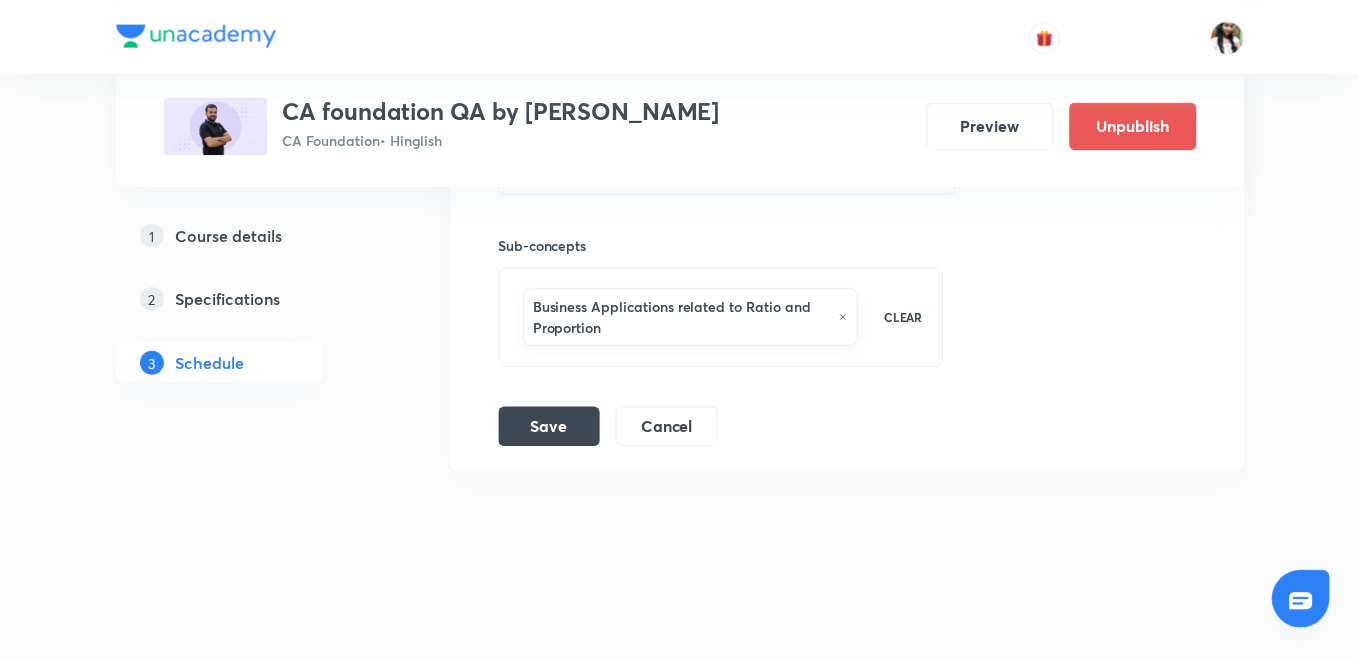 scroll, scrollTop: 1191, scrollLeft: 0, axis: vertical 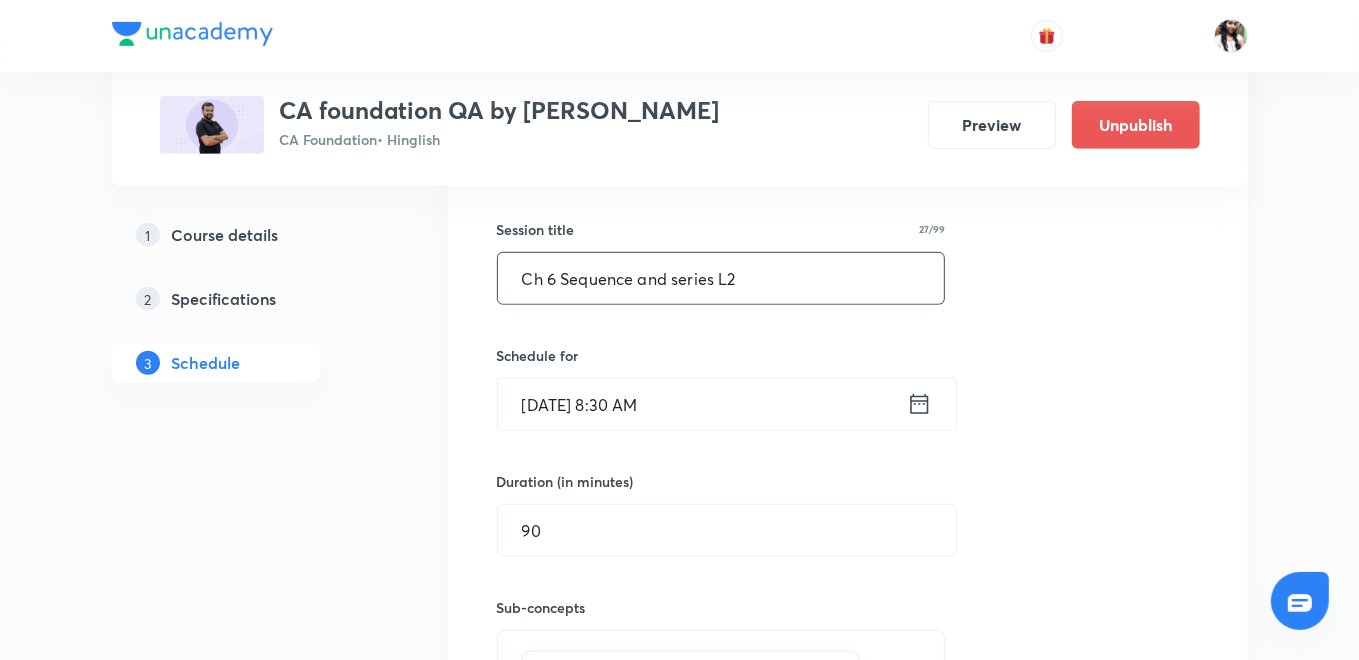 click on "Ch 6 Sequence and series L2" at bounding box center (721, 278) 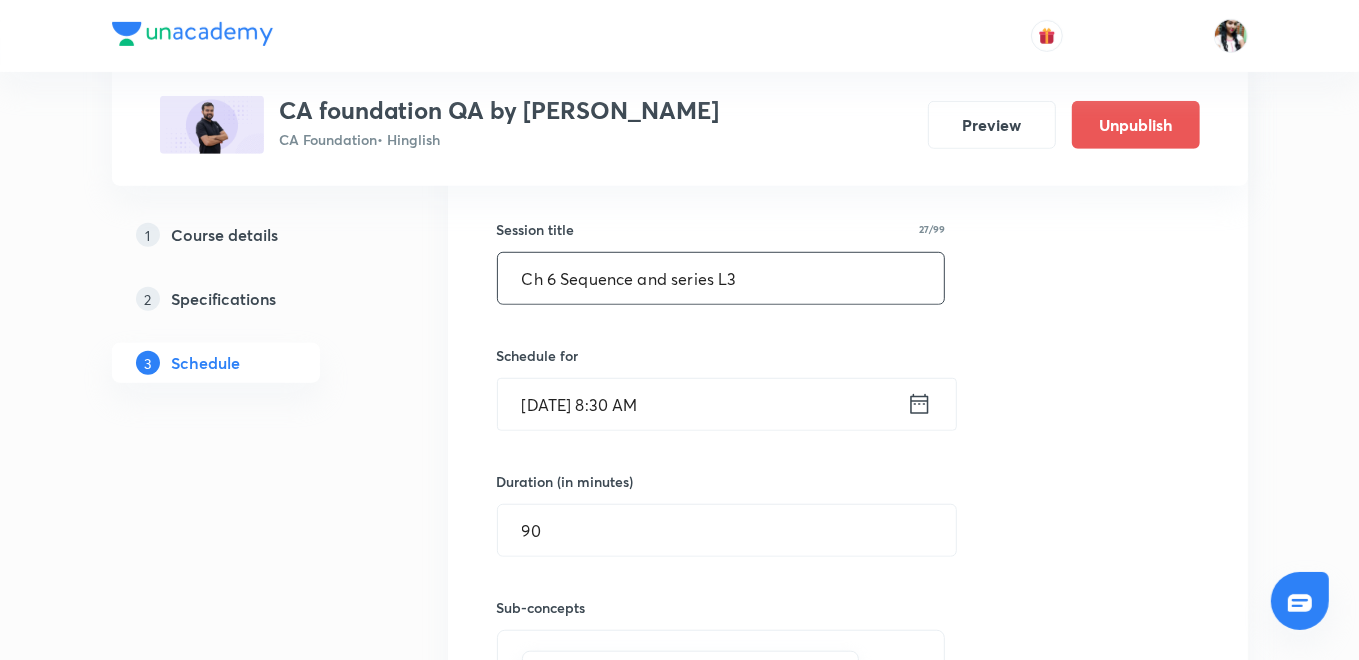 type on "Ch 6 Sequence and series L3" 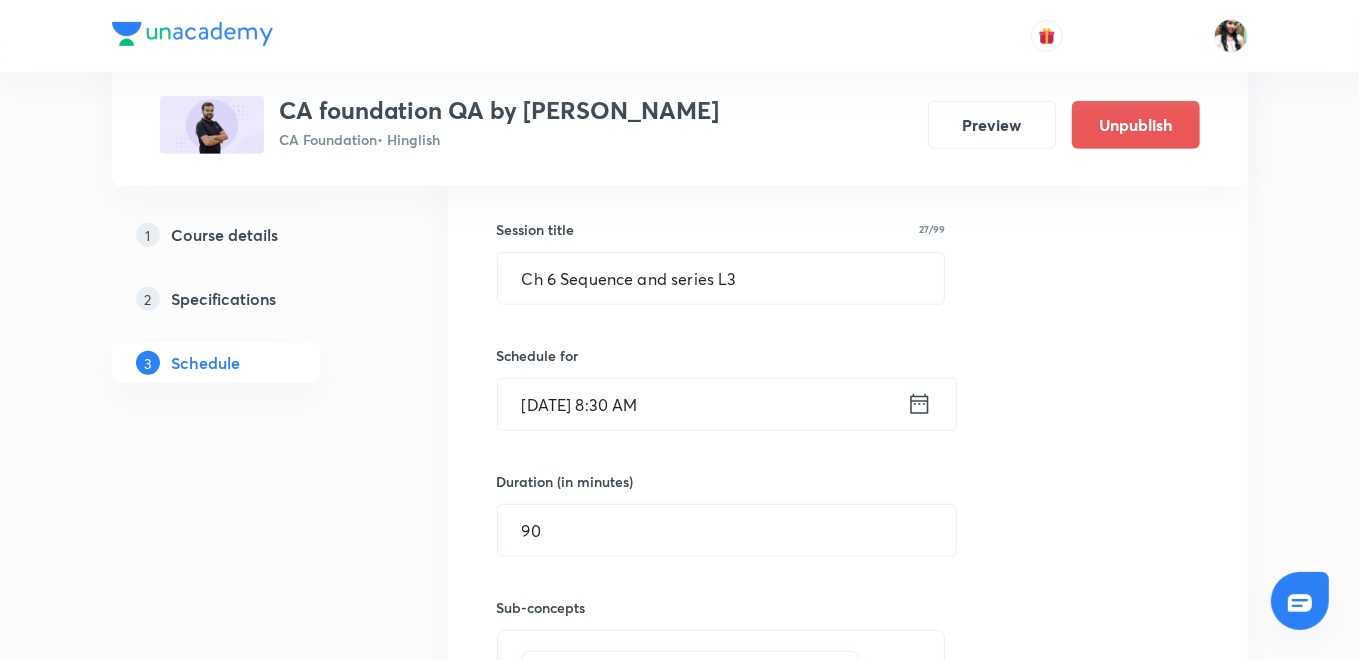 click on "Session title 27/99 Ch 6 Sequence and series L3 ​ Schedule for Jul 11, 2025, 8:30 AM ​ Duration (in minutes) 90 ​ Sub-concepts Business Applications related to Ratio and Proportion CLEAR Save Cancel" at bounding box center (848, 494) 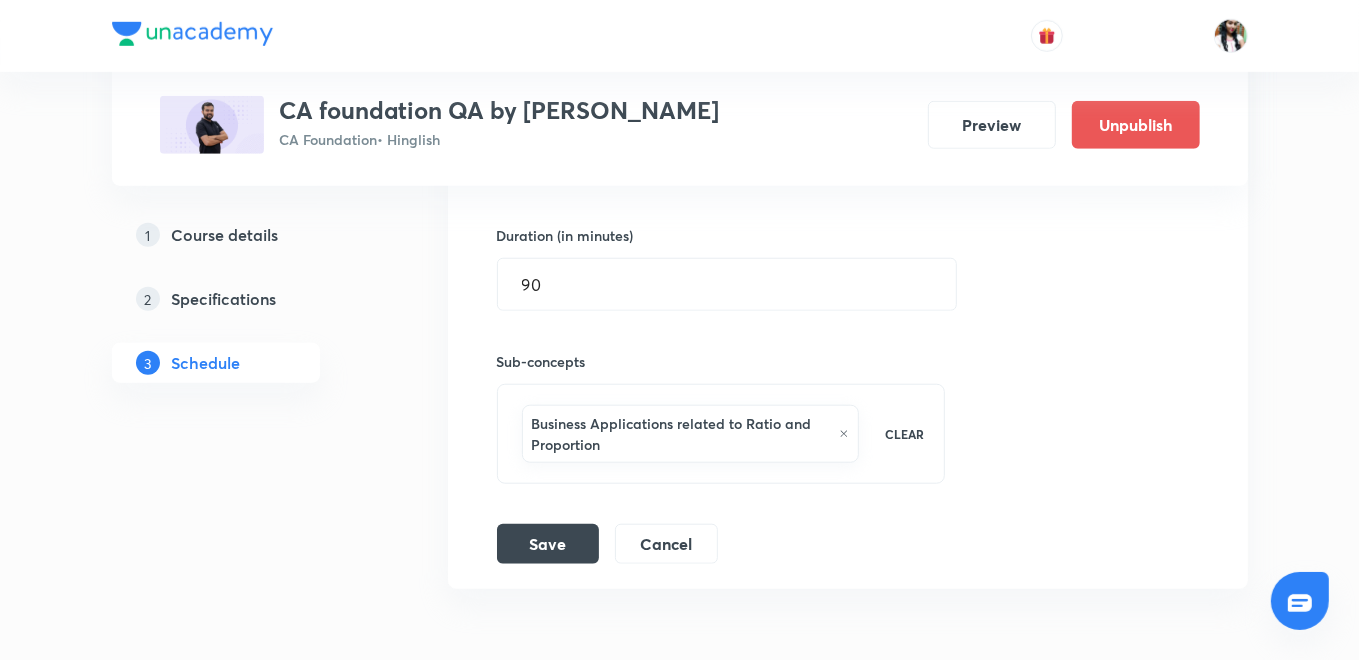 scroll, scrollTop: 1191, scrollLeft: 0, axis: vertical 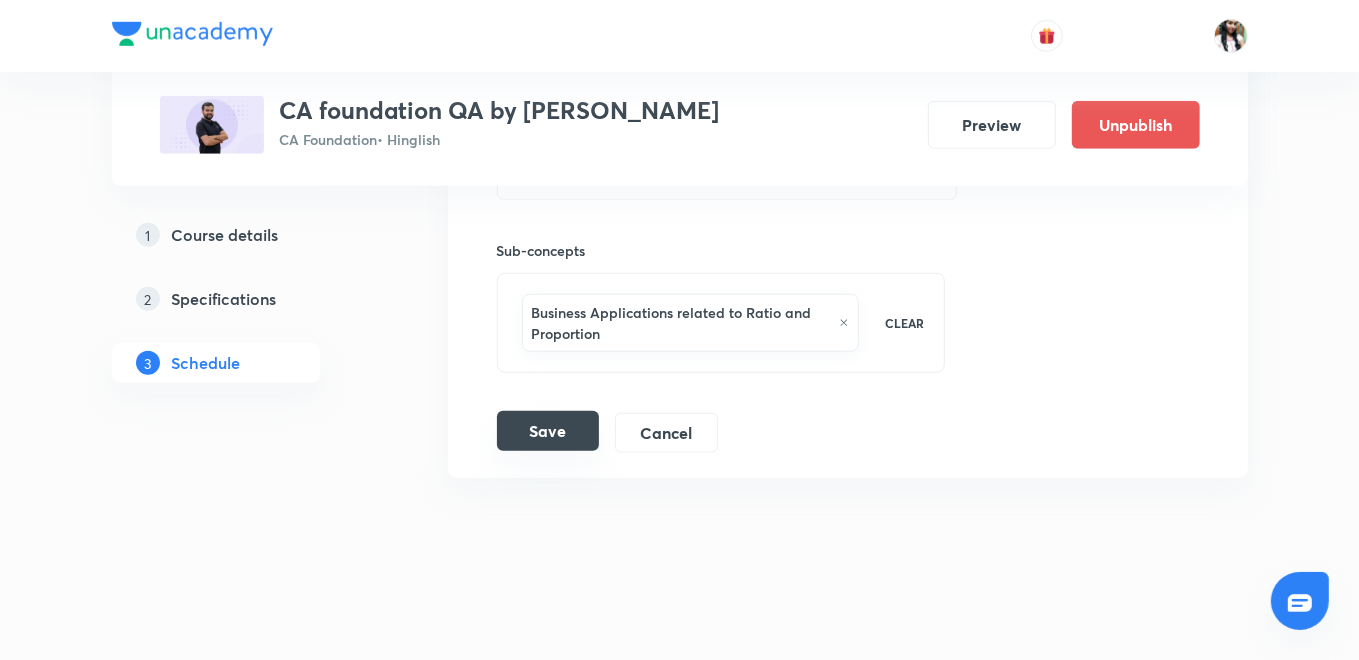 click on "Save" at bounding box center [548, 431] 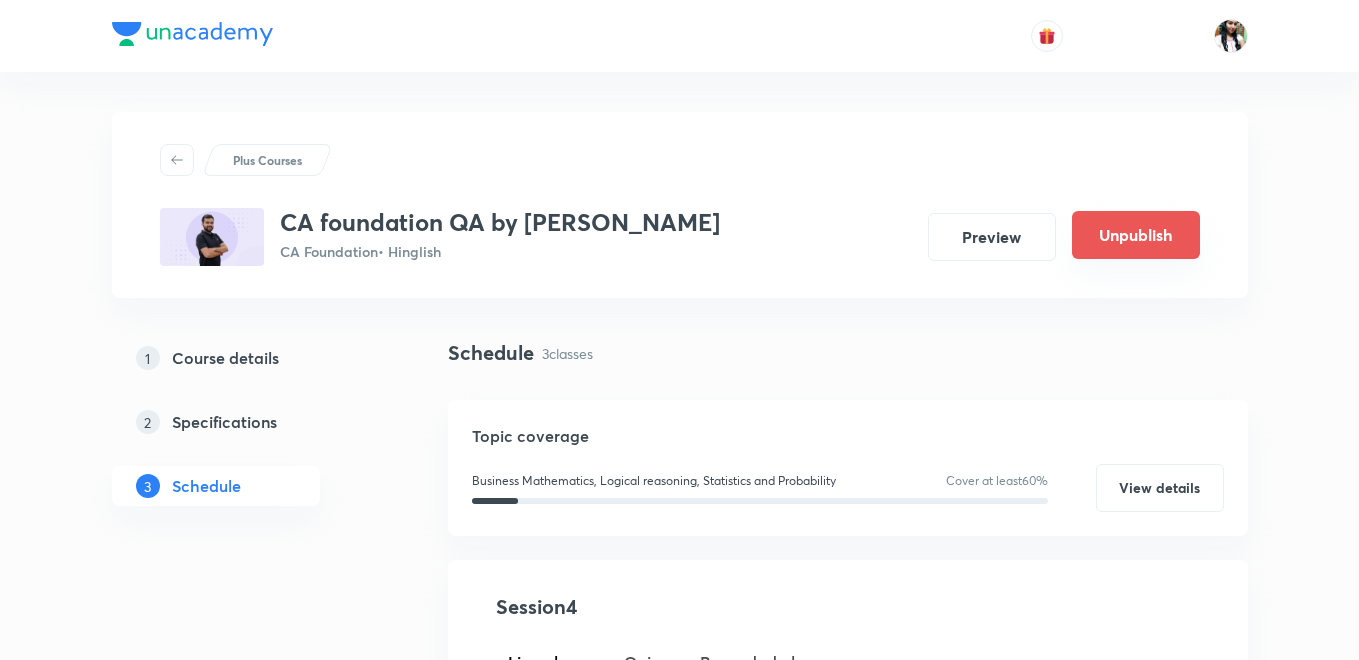 scroll, scrollTop: 1191, scrollLeft: 0, axis: vertical 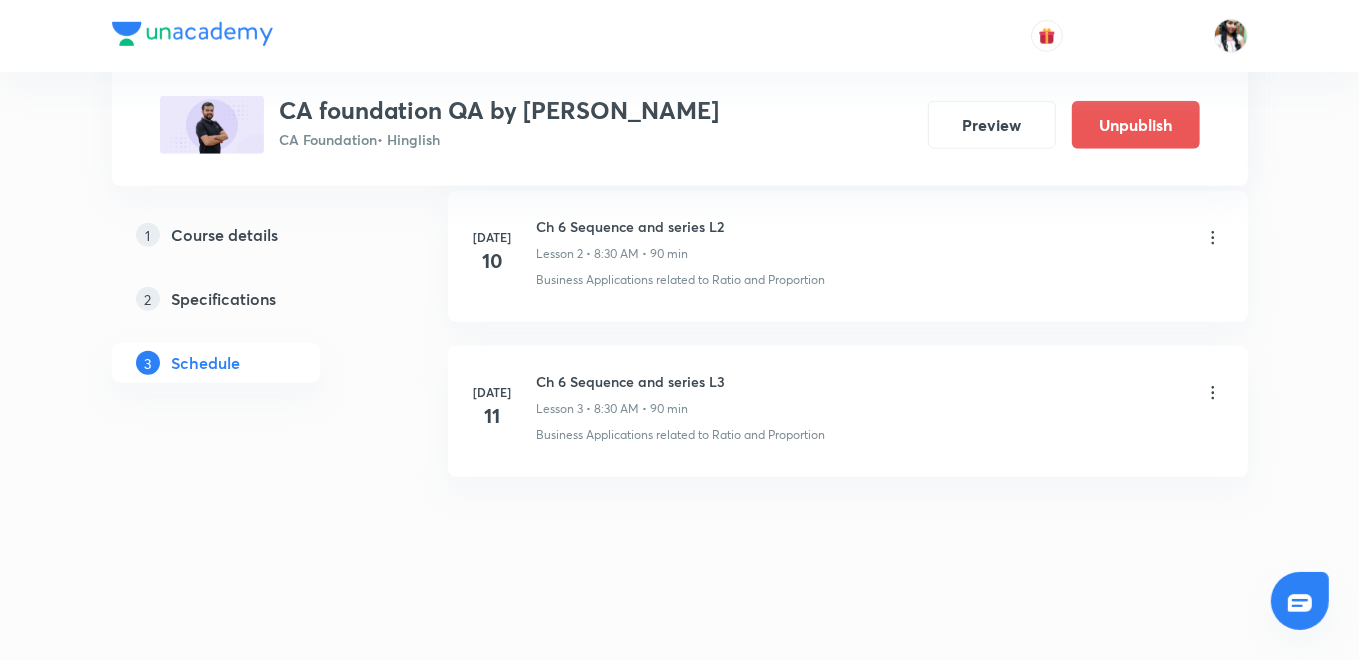click on "Ch 6 Sequence and series L3" at bounding box center [631, 381] 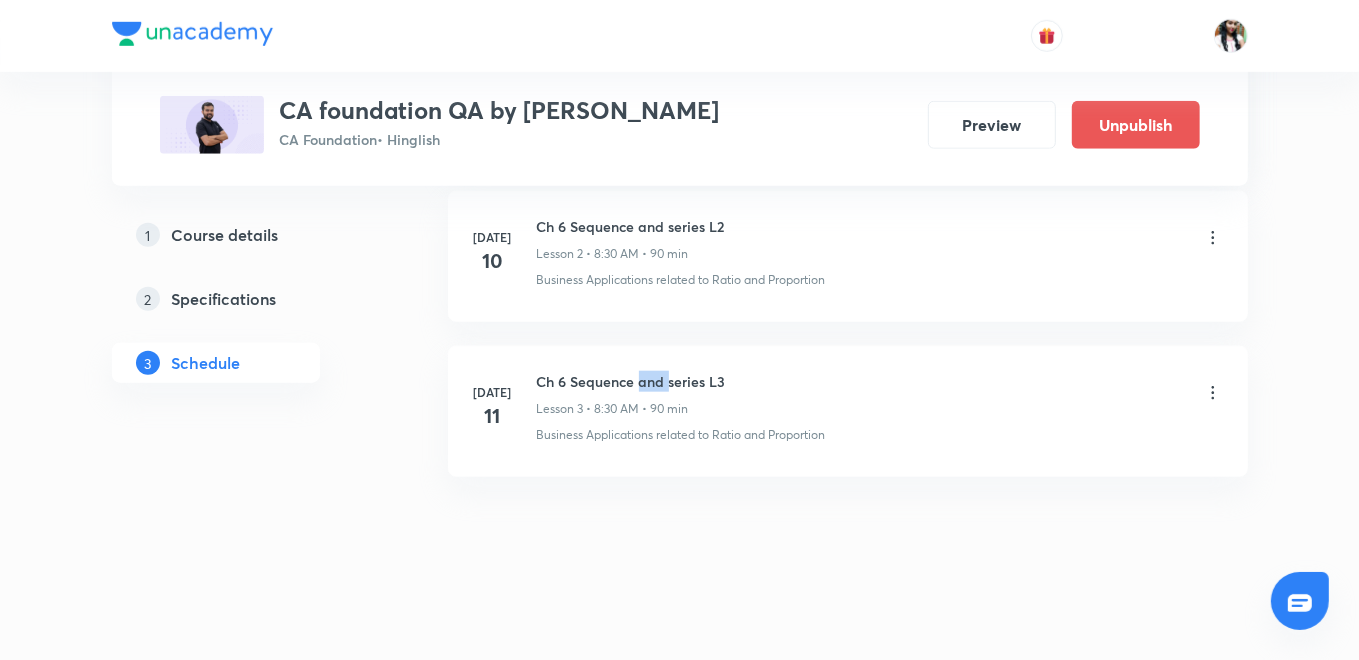 click on "Ch 6 Sequence and series L3" at bounding box center (631, 381) 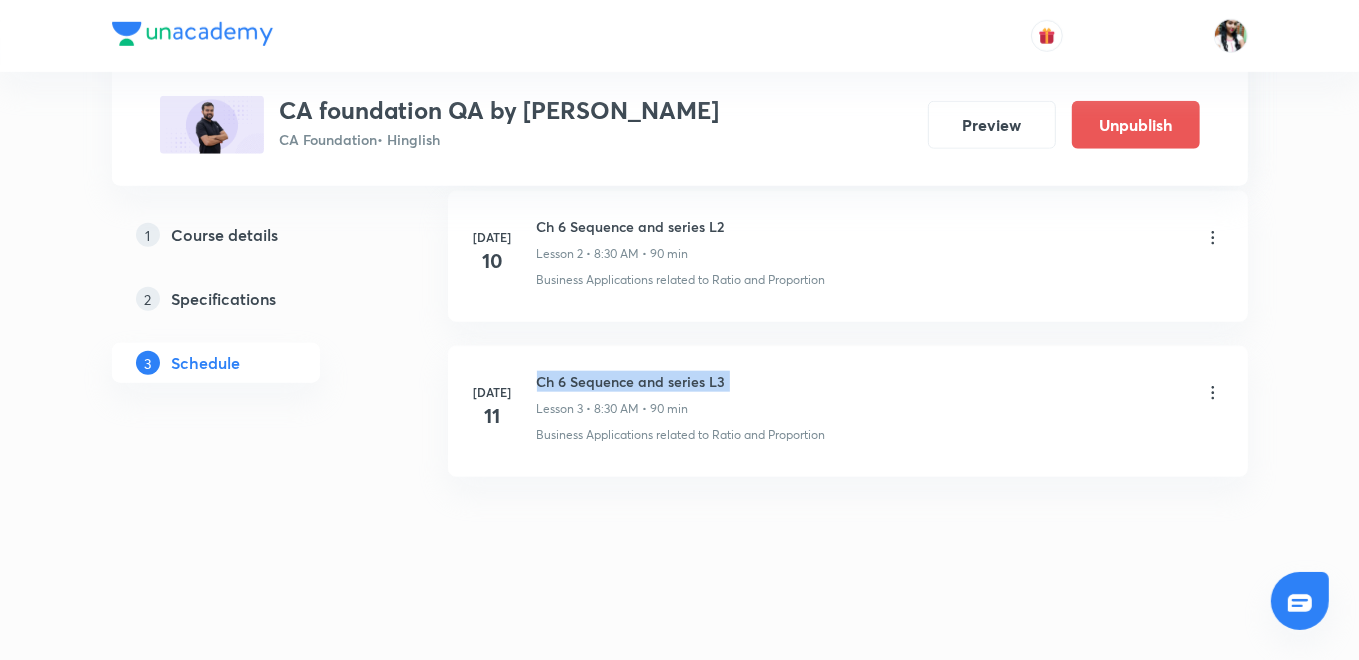 click on "Ch 6 Sequence and series L3" at bounding box center [631, 381] 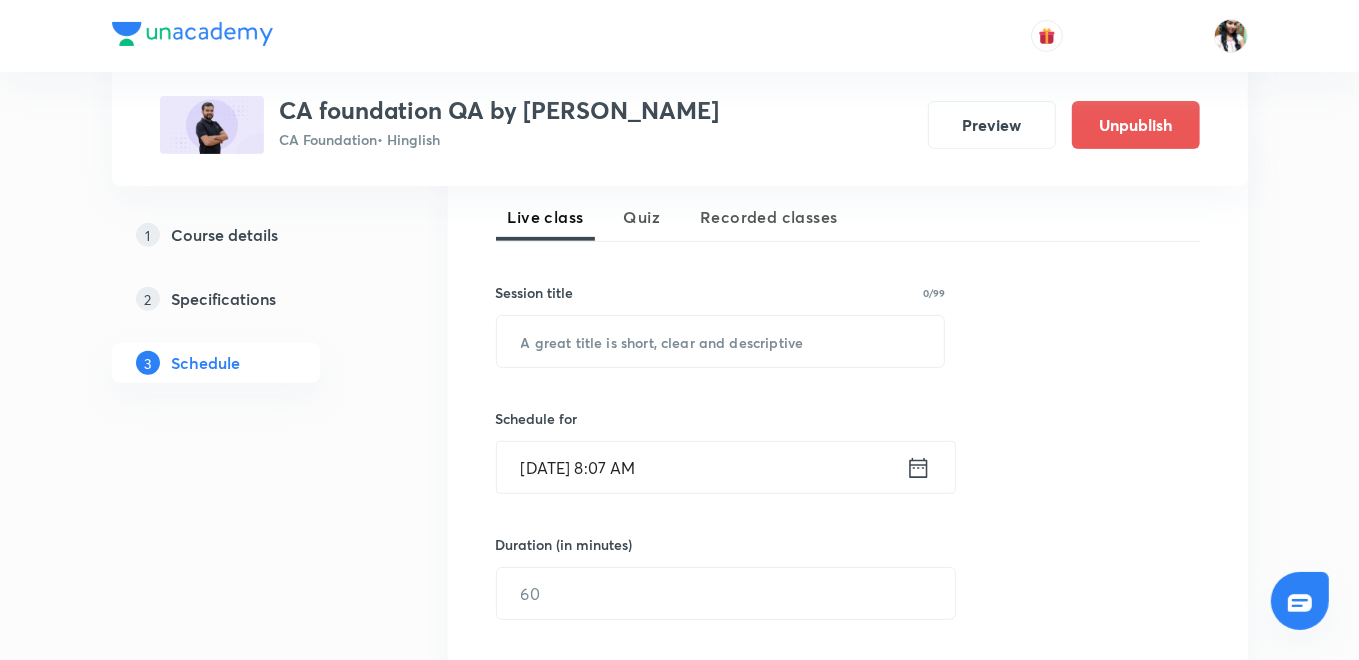 scroll, scrollTop: 430, scrollLeft: 0, axis: vertical 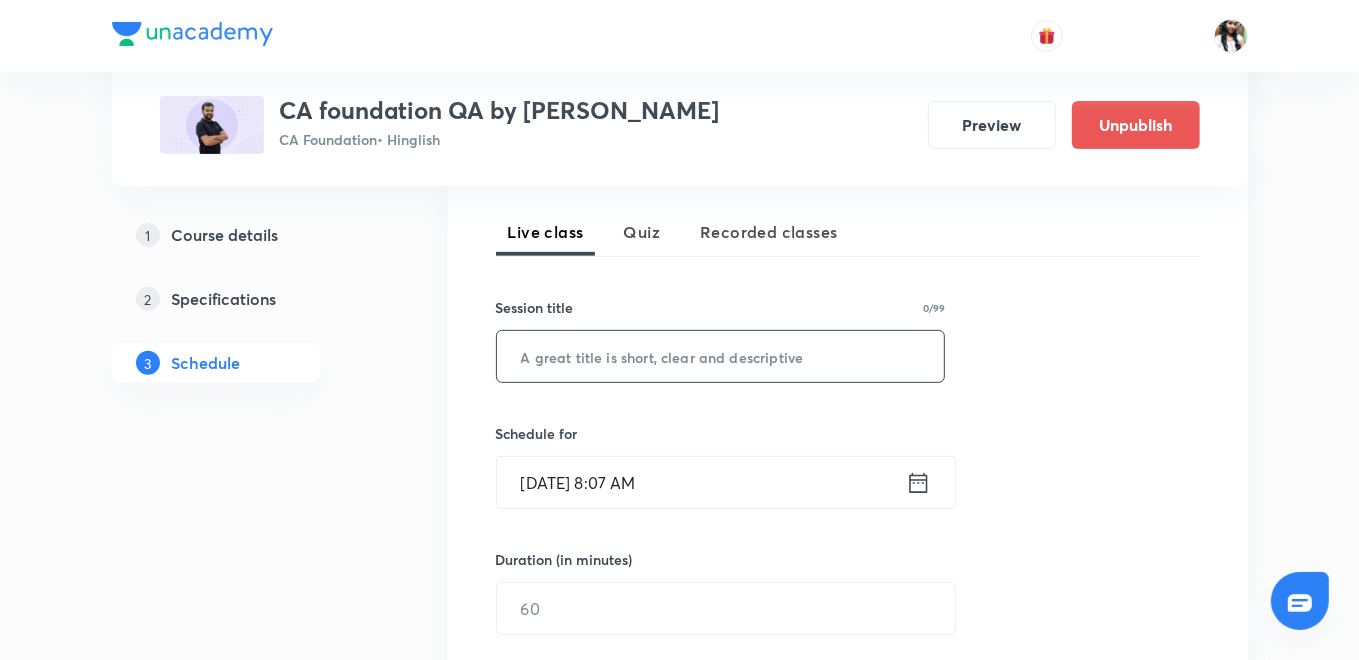 click at bounding box center (721, 356) 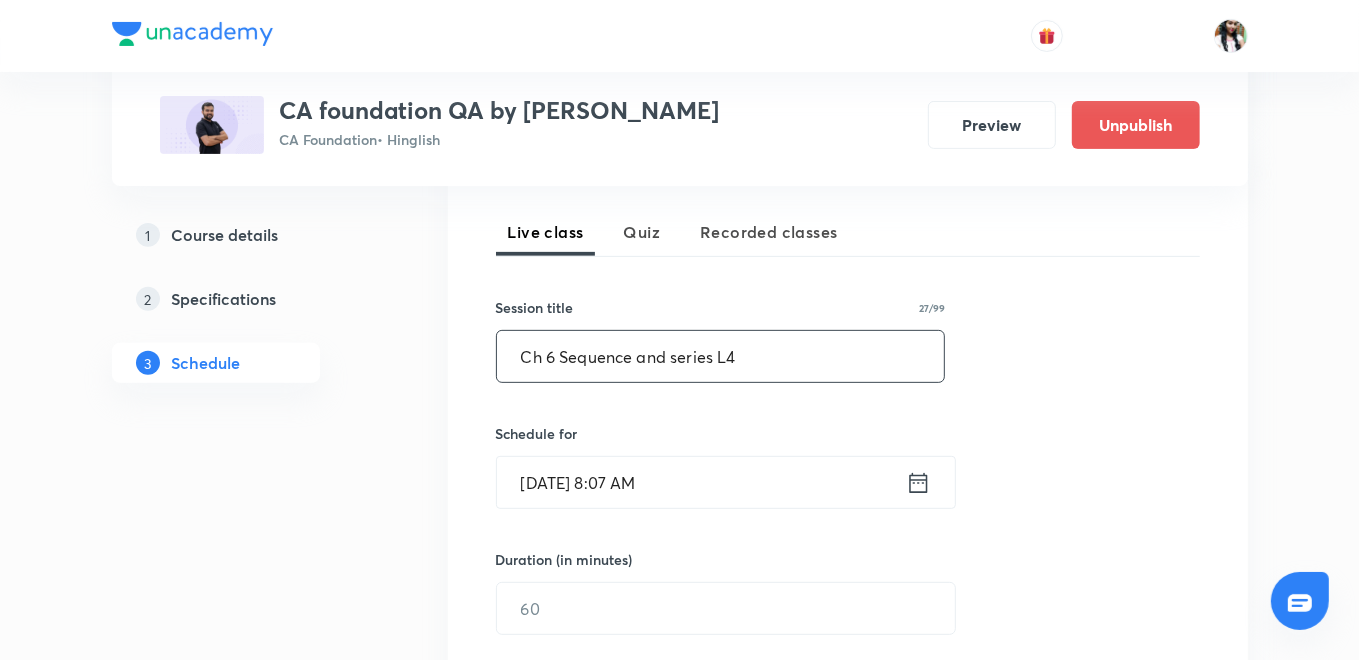 type on "Ch 6 Sequence and series L4" 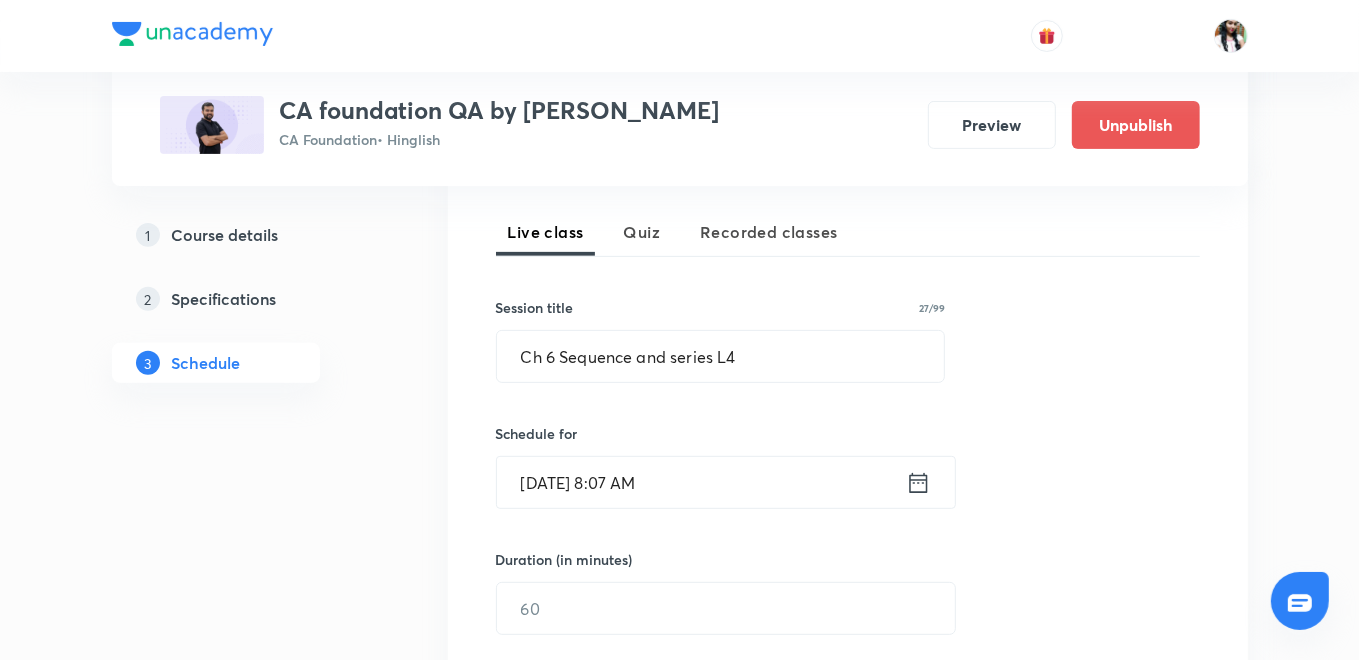 click 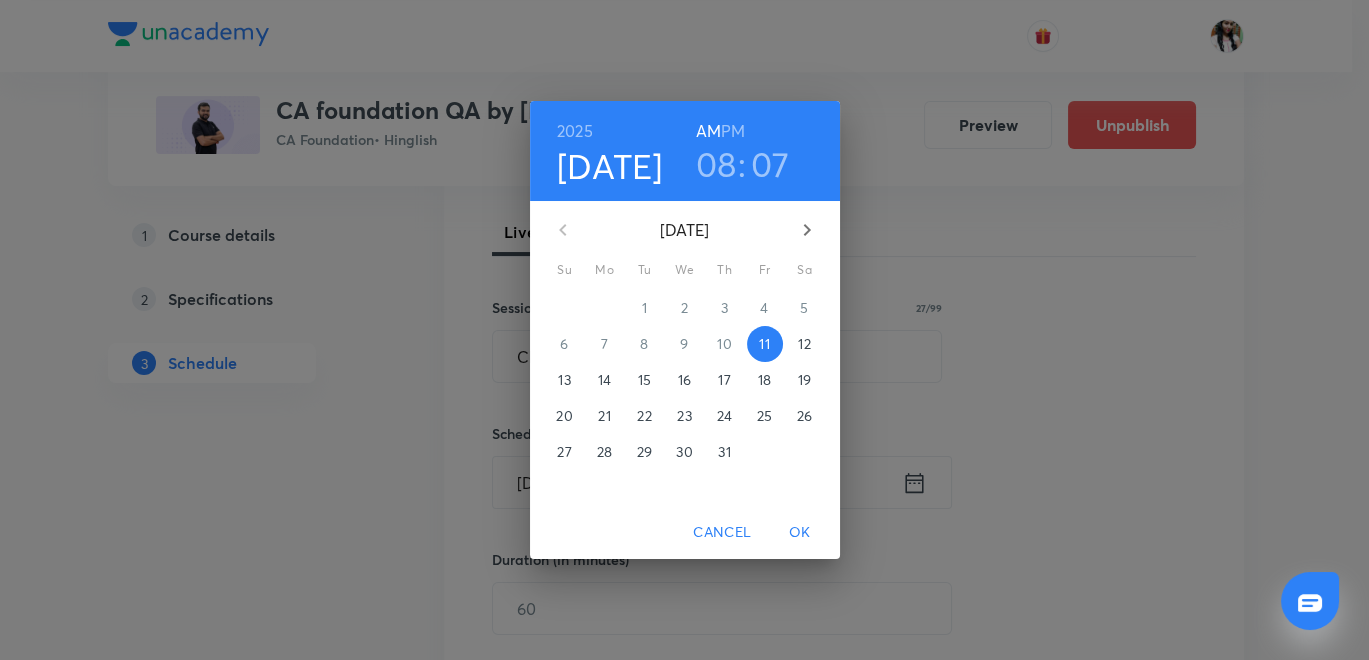 click on "12" at bounding box center (804, 344) 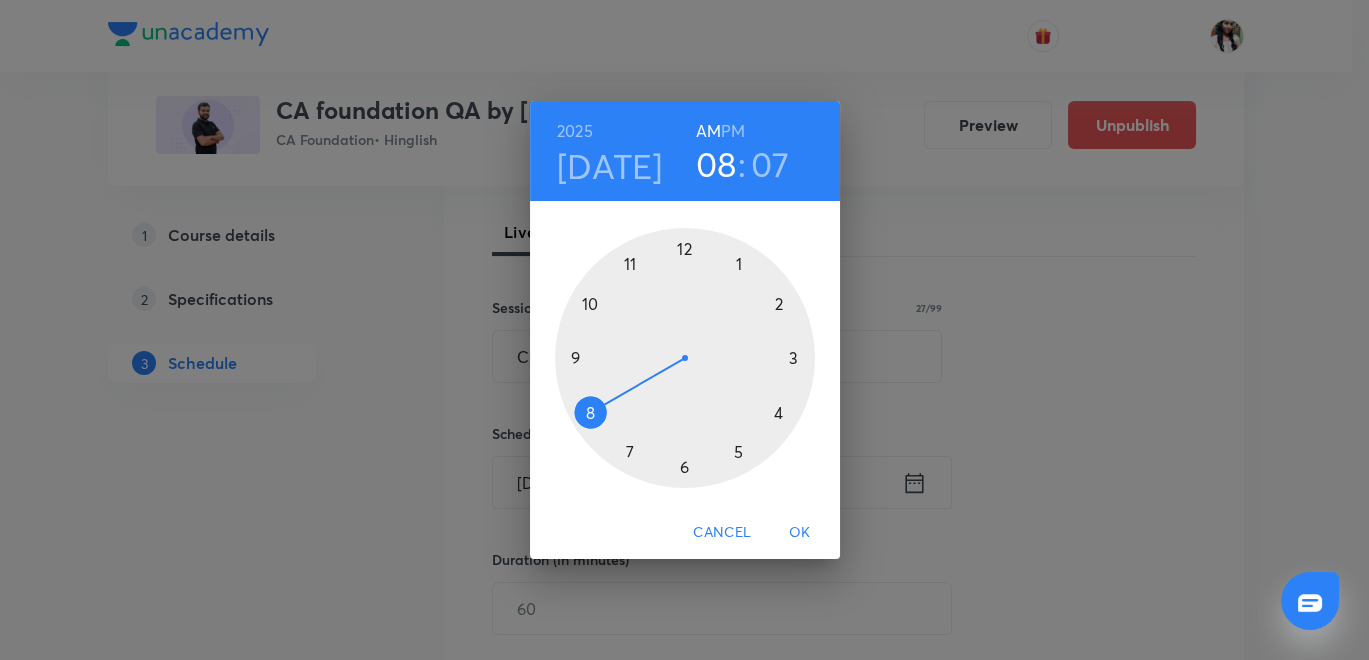 click on "07" at bounding box center (770, 164) 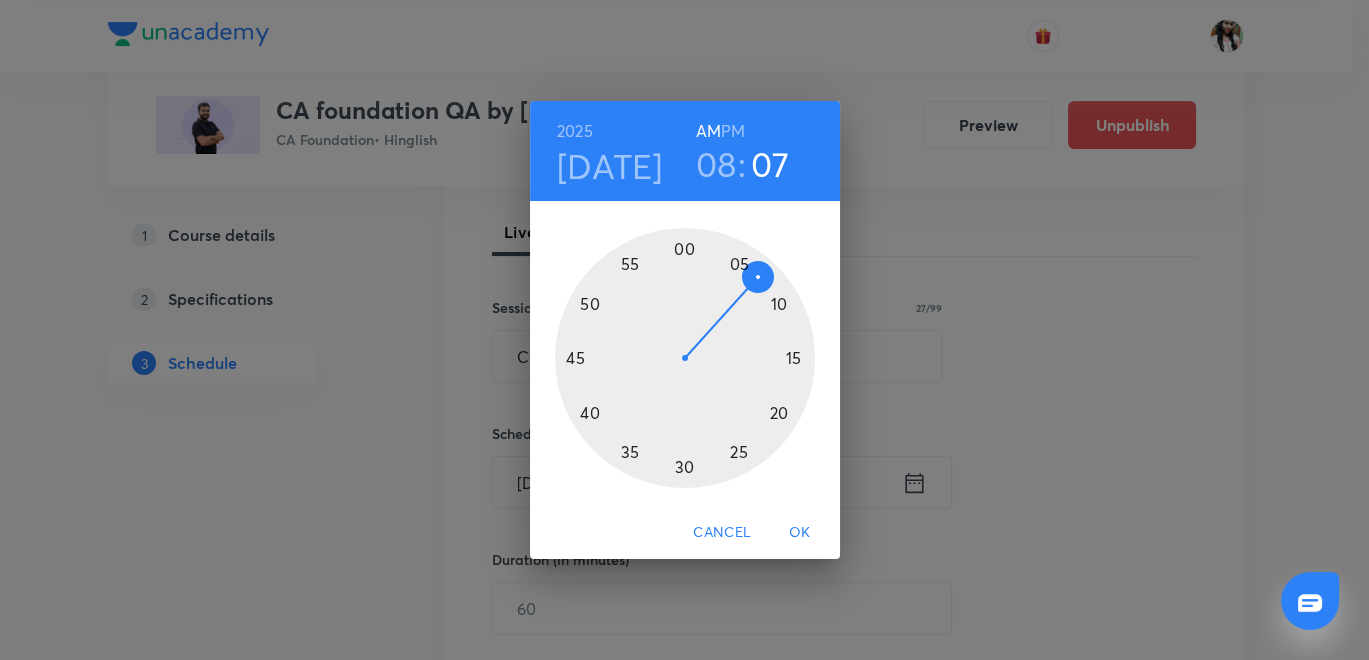 click at bounding box center (685, 358) 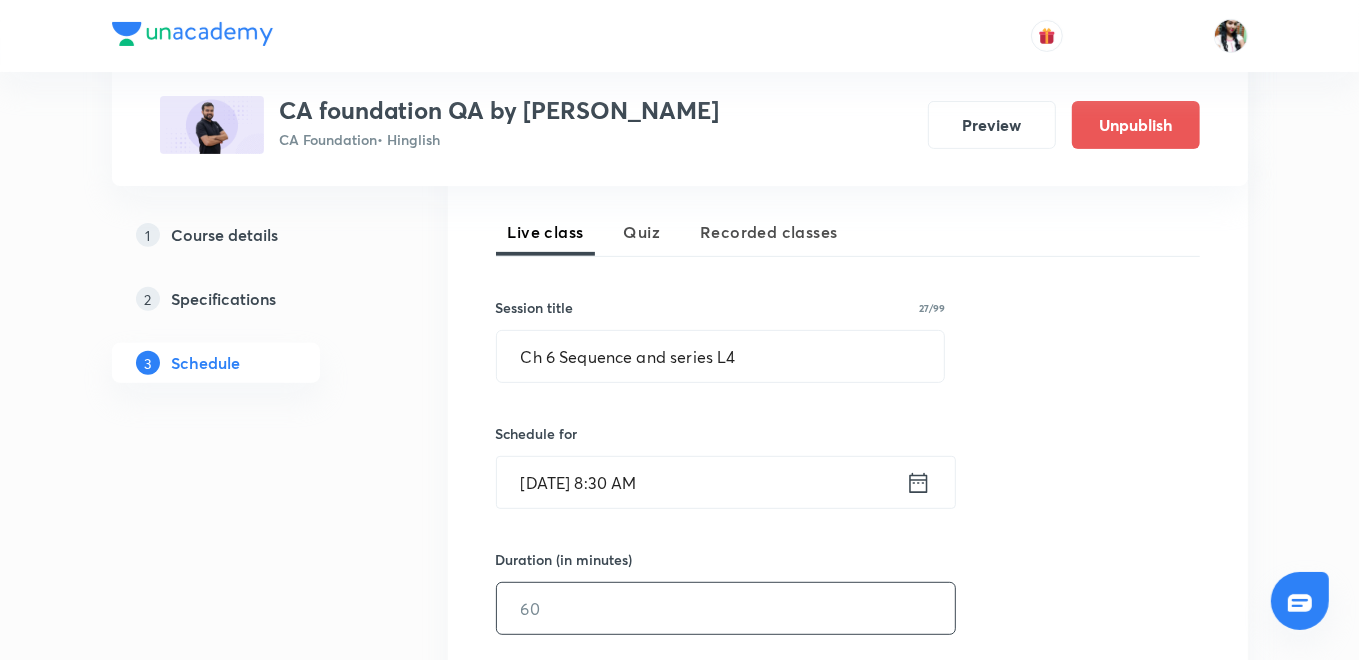click at bounding box center (726, 608) 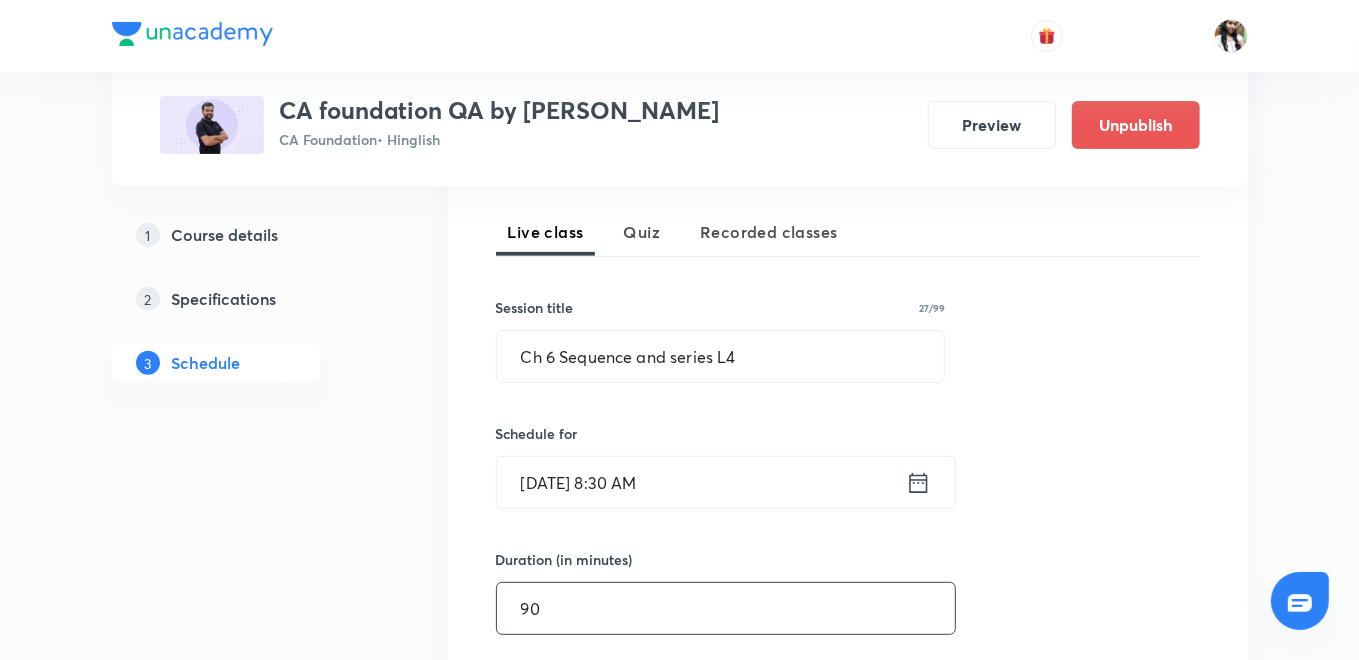 type on "90" 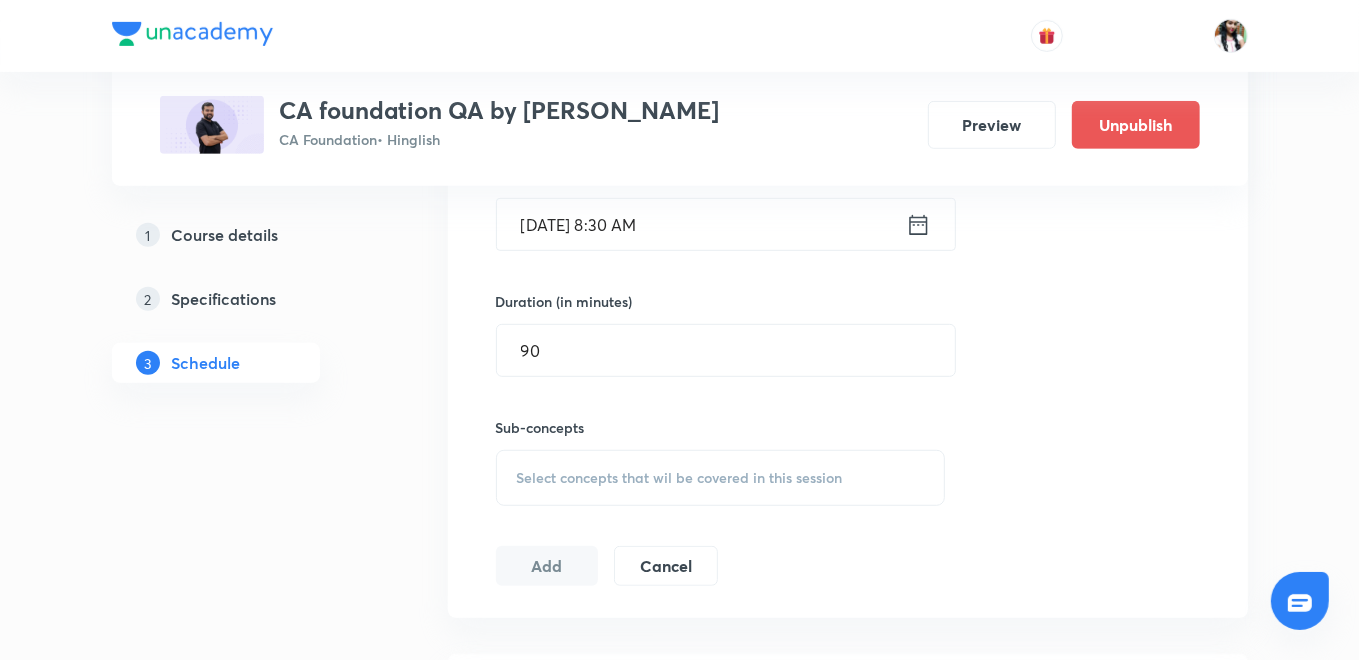 scroll, scrollTop: 741, scrollLeft: 0, axis: vertical 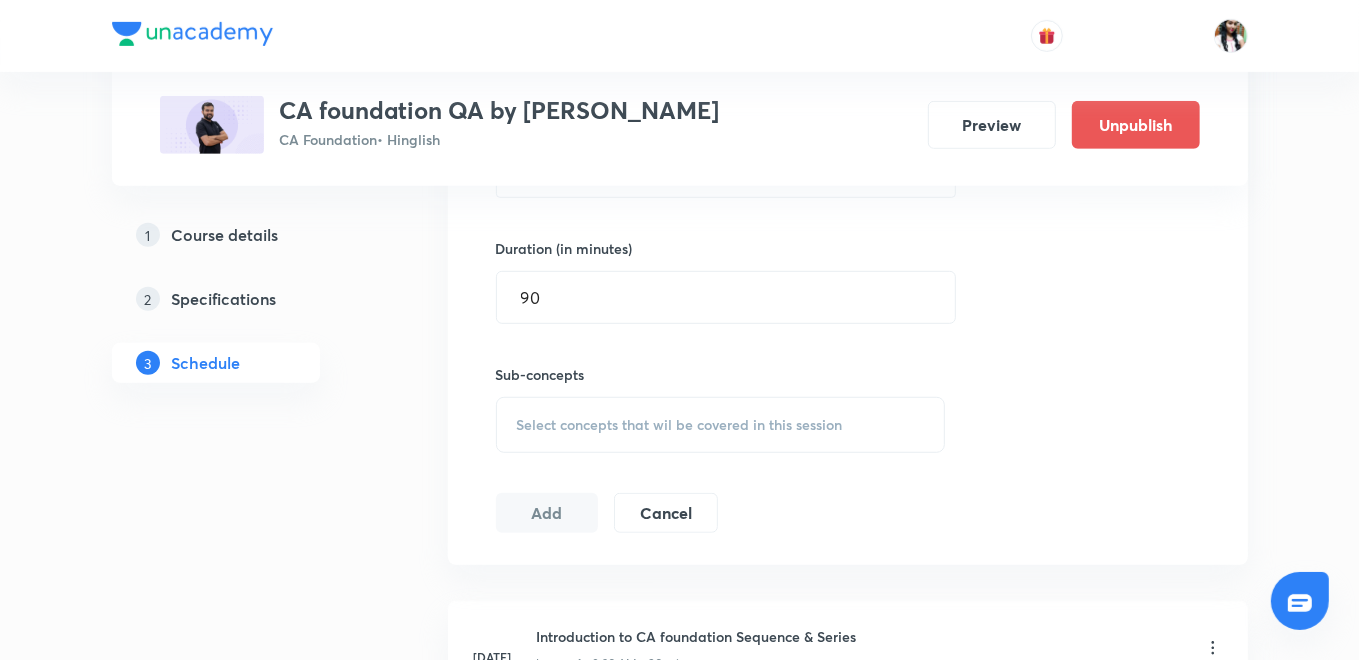 click on "Select concepts that wil be covered in this session" at bounding box center [680, 425] 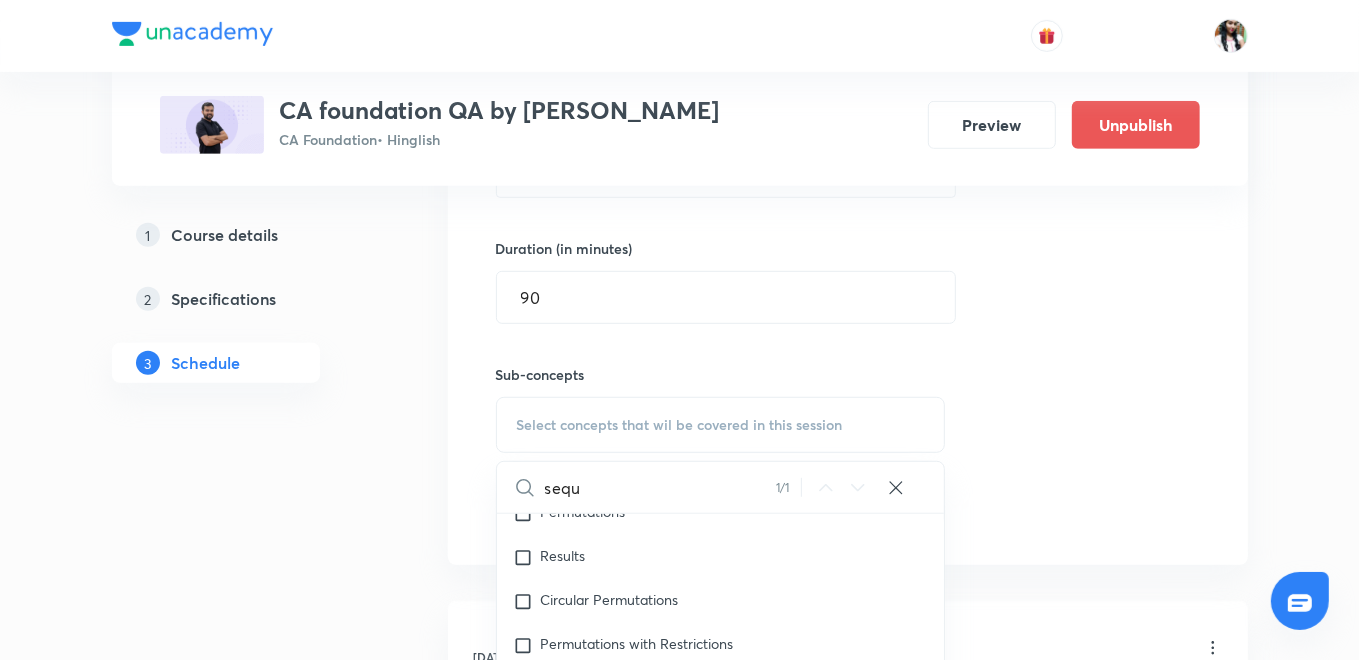 scroll, scrollTop: 1597, scrollLeft: 0, axis: vertical 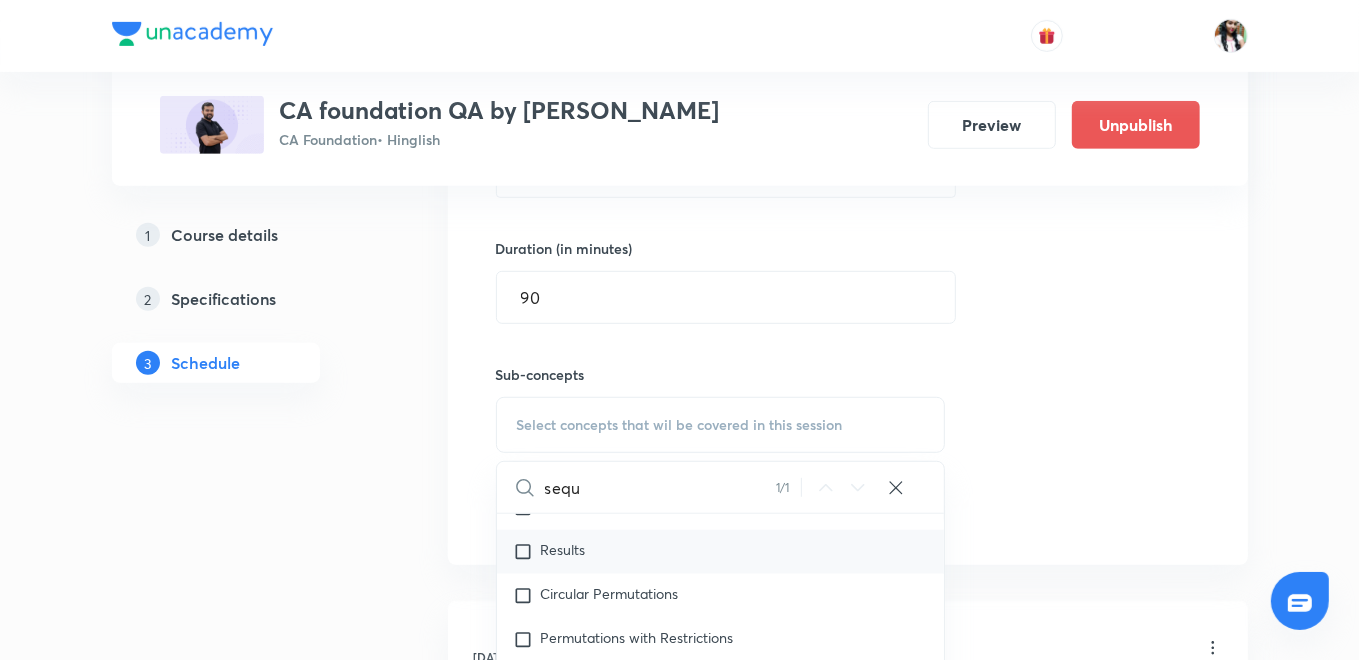 type on "sequ" 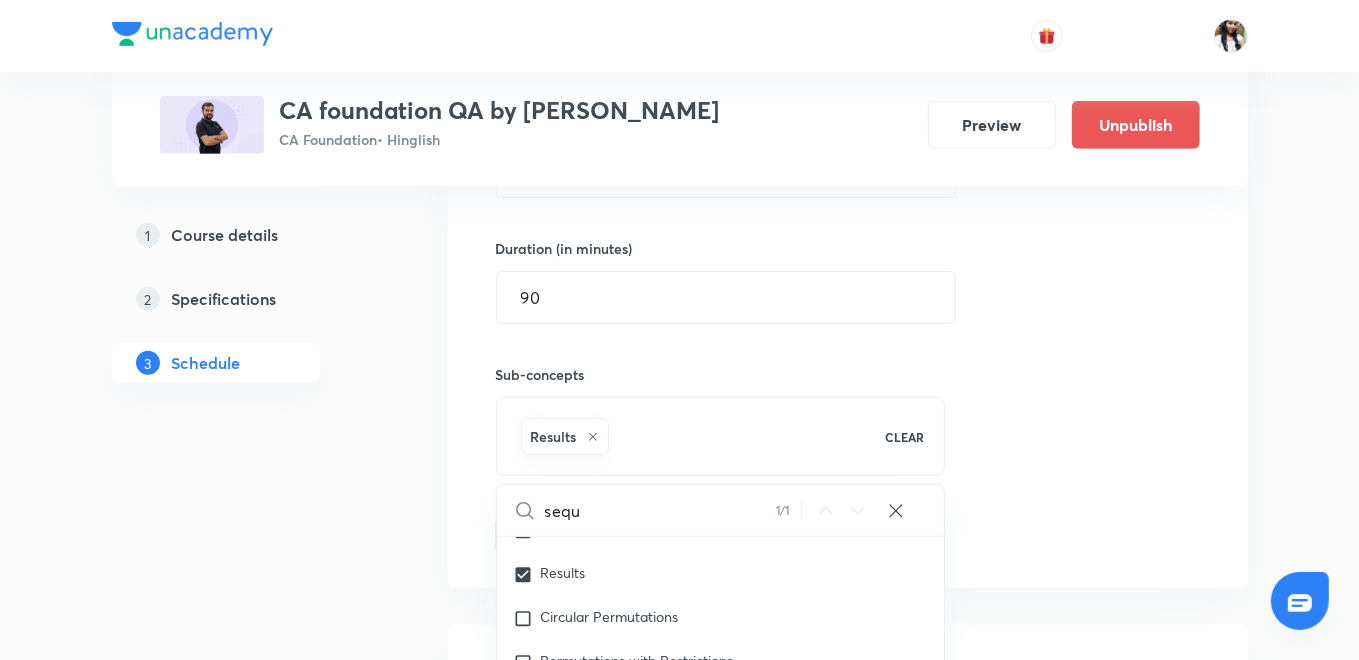 click on "Session  4 Live class Quiz Recorded classes Session title 27/99 Ch 6 Sequence and series L4 ​ Schedule for [DATE] 8:30 AM ​ Duration (in minutes) 90 ​ Sub-concepts Results CLEAR sequ 1 / 1 ​ Ratio & Proportion Business Applications related to Ratio and Proportion Covered previously Laws of Indices Exponents and Logarithms and AntiLogarithms Equations & Matrices Simultaneous Linear Equations up to Three Variables Quadratic Cubic Equations in One Variable Matrices- Algebra of Matrices Inverse of a Matrix Determinants Solving System of Equations by [PERSON_NAME] Rule(Involving Not More than Three Variables) Linear Inequalities Linear Inequalities Time Value of Money Simple Interest Compound interest Depreciation Effective Rate of Interest Present Value Net Present Value Future Value Perpetuity Annuities Sinking Funds Valuation of Bonds Calculating of EMI Calculations of Returns Nominal Rate of Return Effective Rate of Return Compound Annual Growth Rate (CAGR) Permutations & Combinations Introduction" at bounding box center [848, 203] 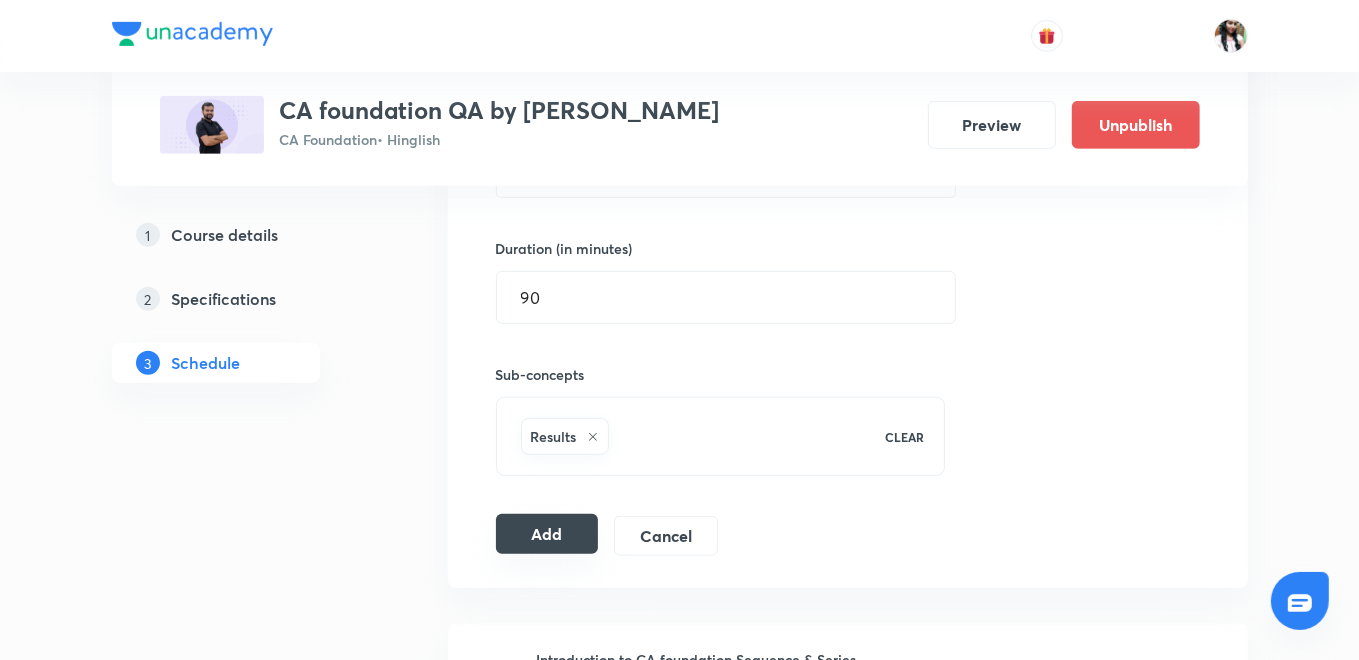 click on "Add" at bounding box center (547, 534) 